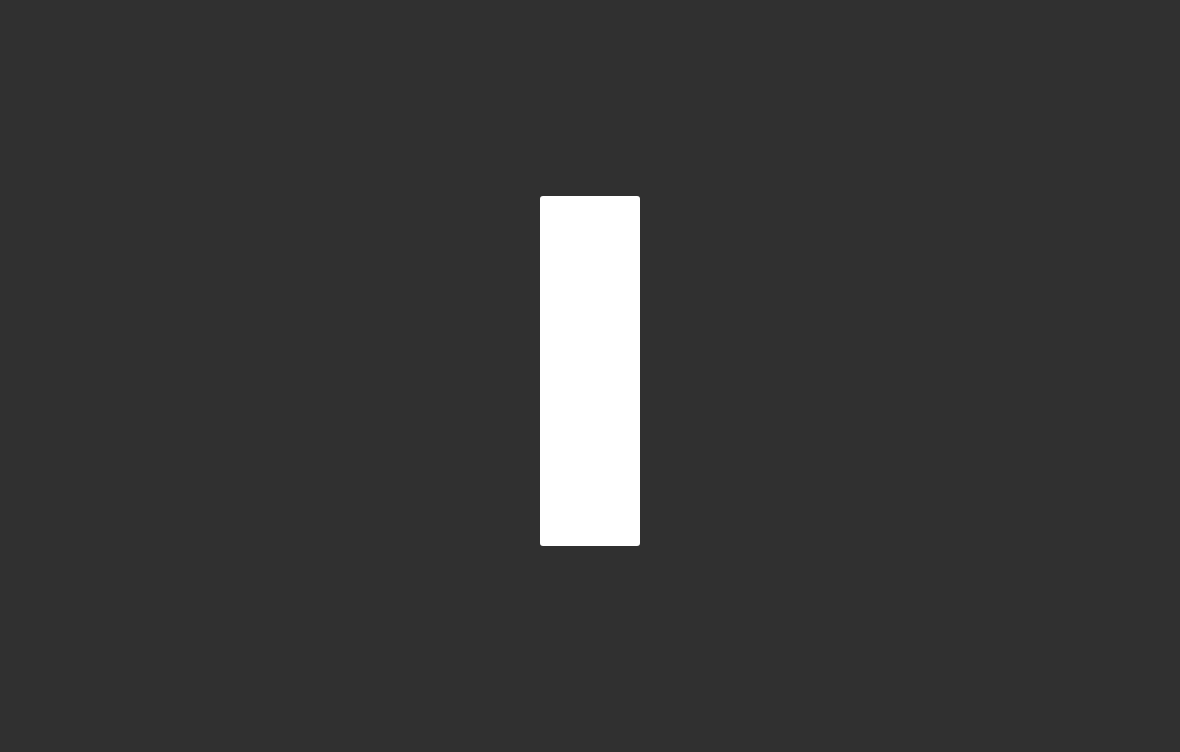 scroll, scrollTop: 0, scrollLeft: 0, axis: both 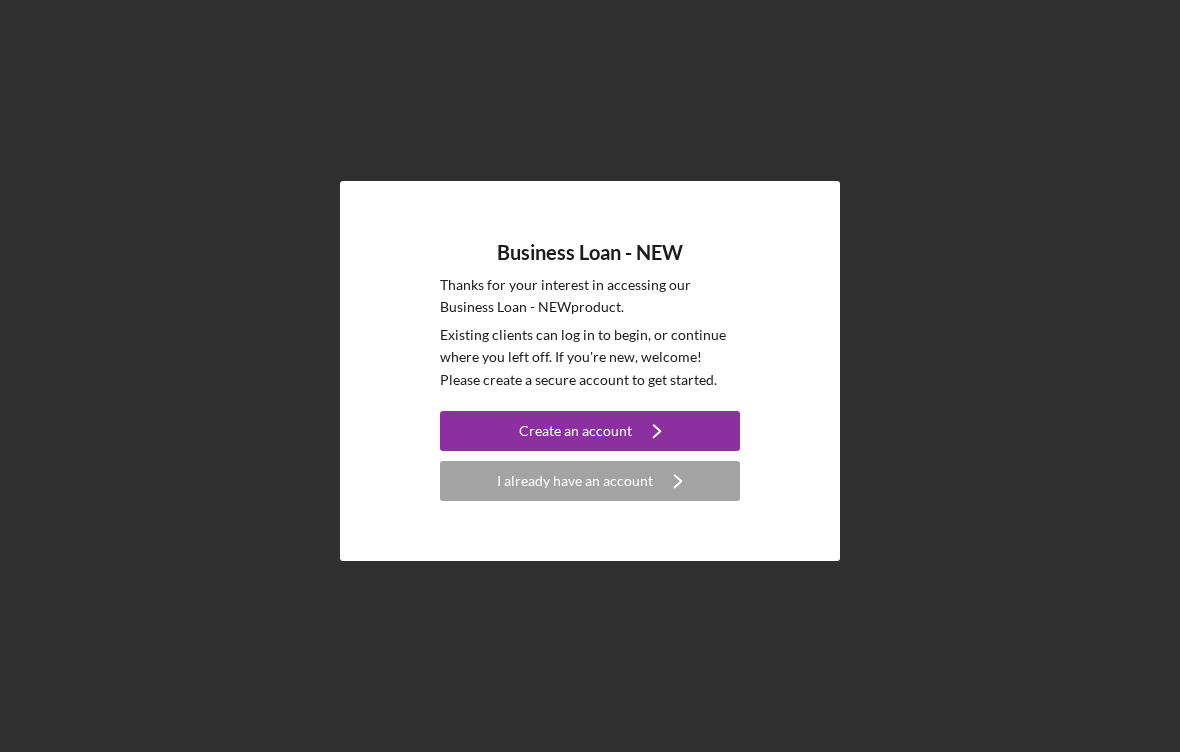 click on "Create an account Icon/Navigate" at bounding box center (590, 431) 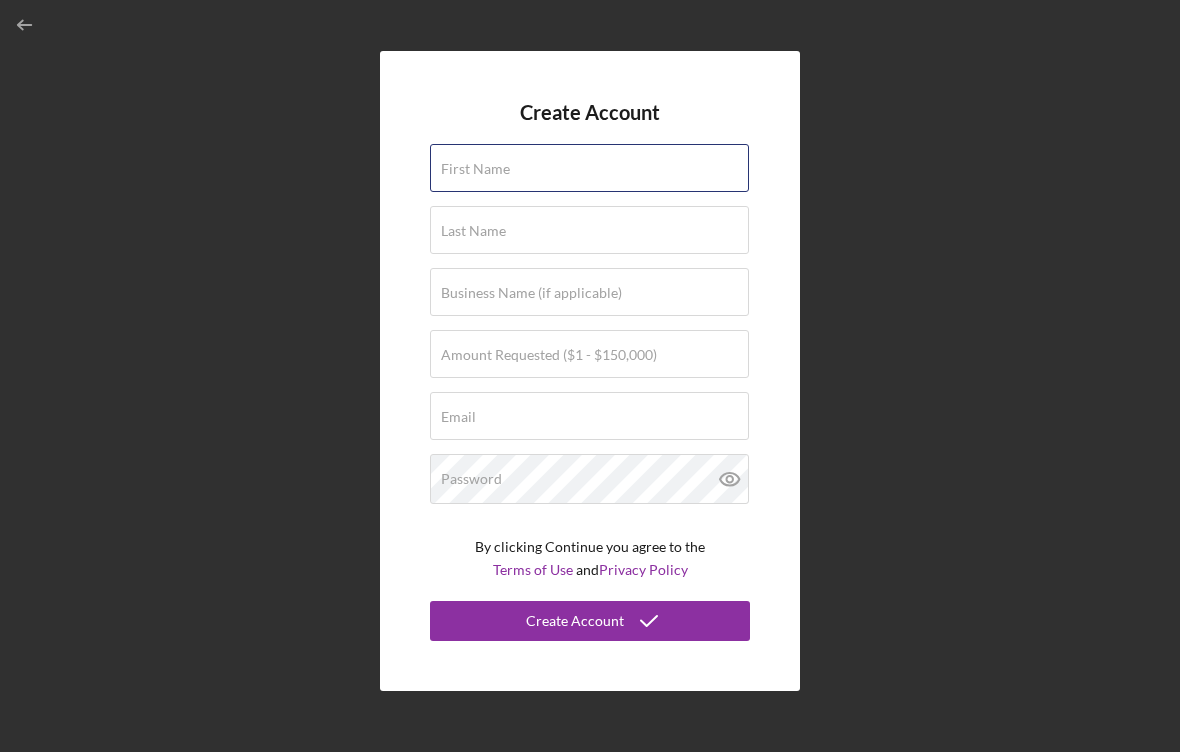 click on "First Name" at bounding box center (590, 169) 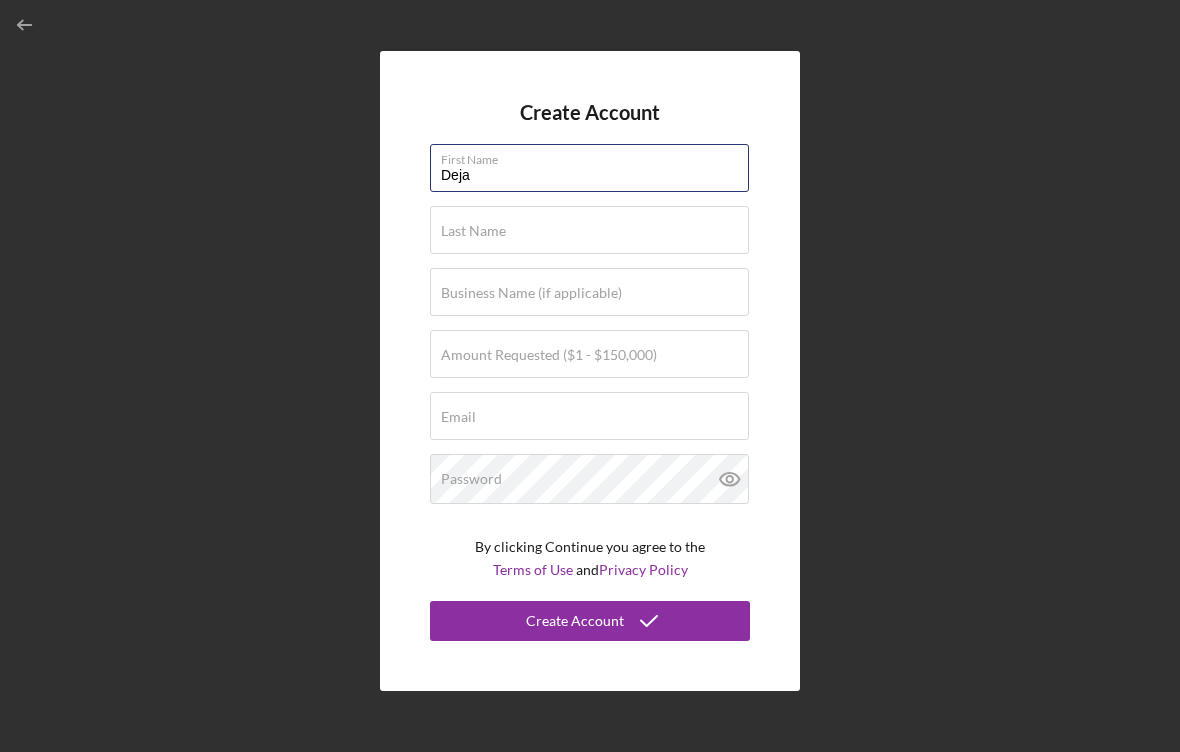 type on "Deja" 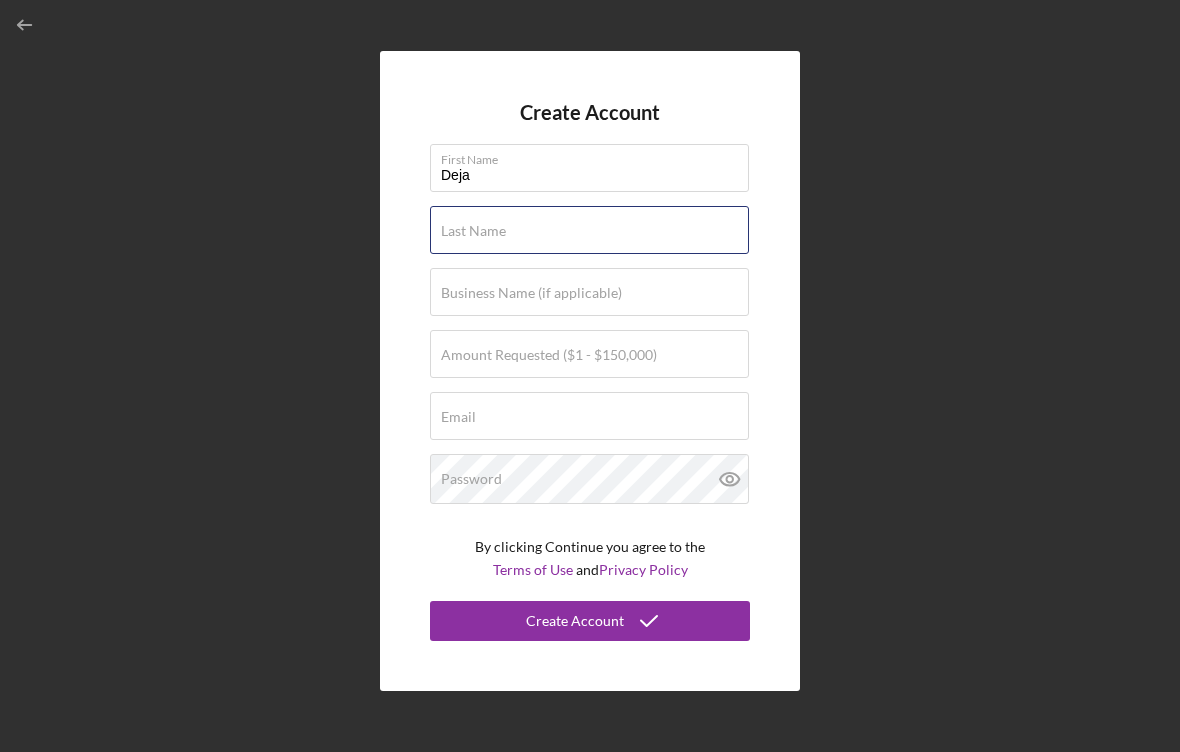 click on "Last Name Required" at bounding box center [590, 231] 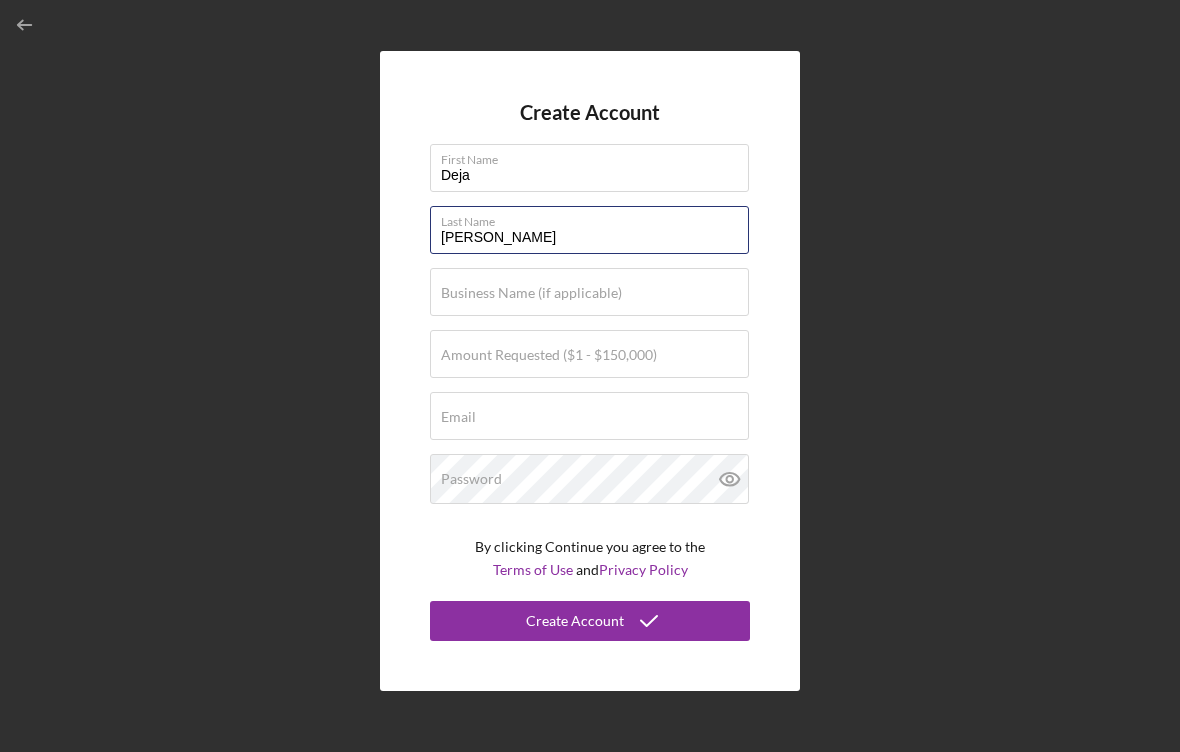 type on "[PERSON_NAME]" 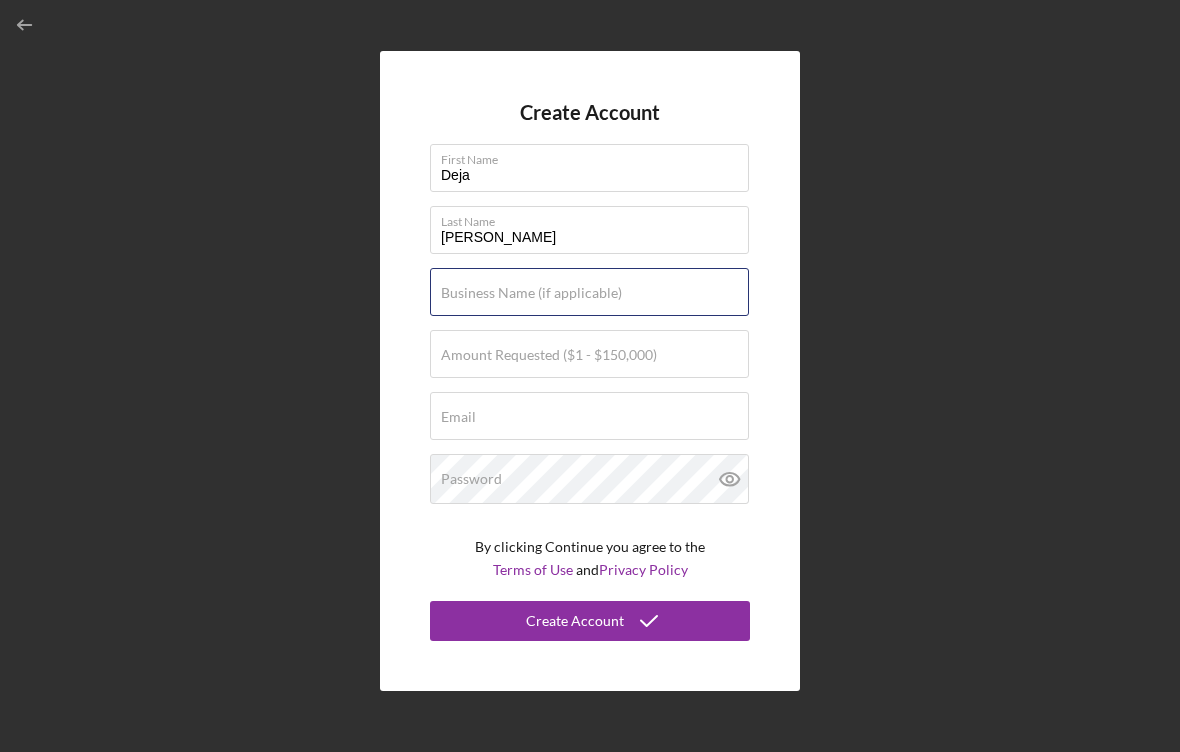 click on "Business Name (if applicable)" at bounding box center (589, 292) 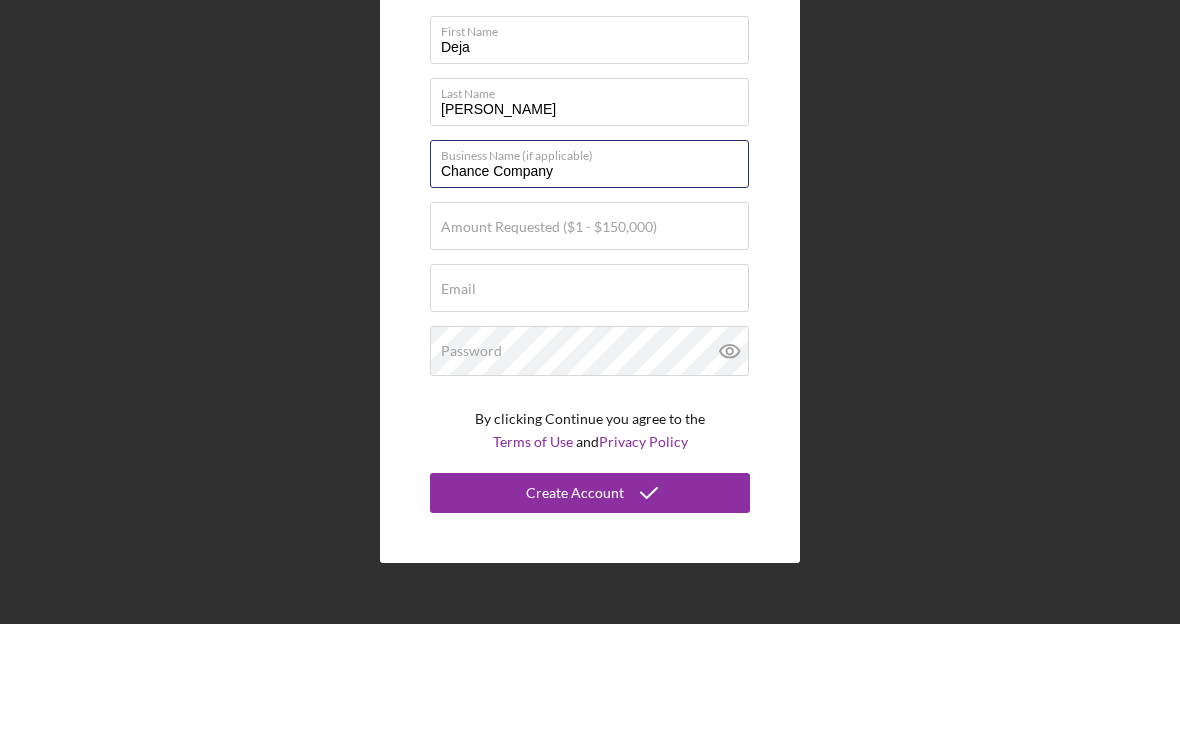 type on "Chance Company" 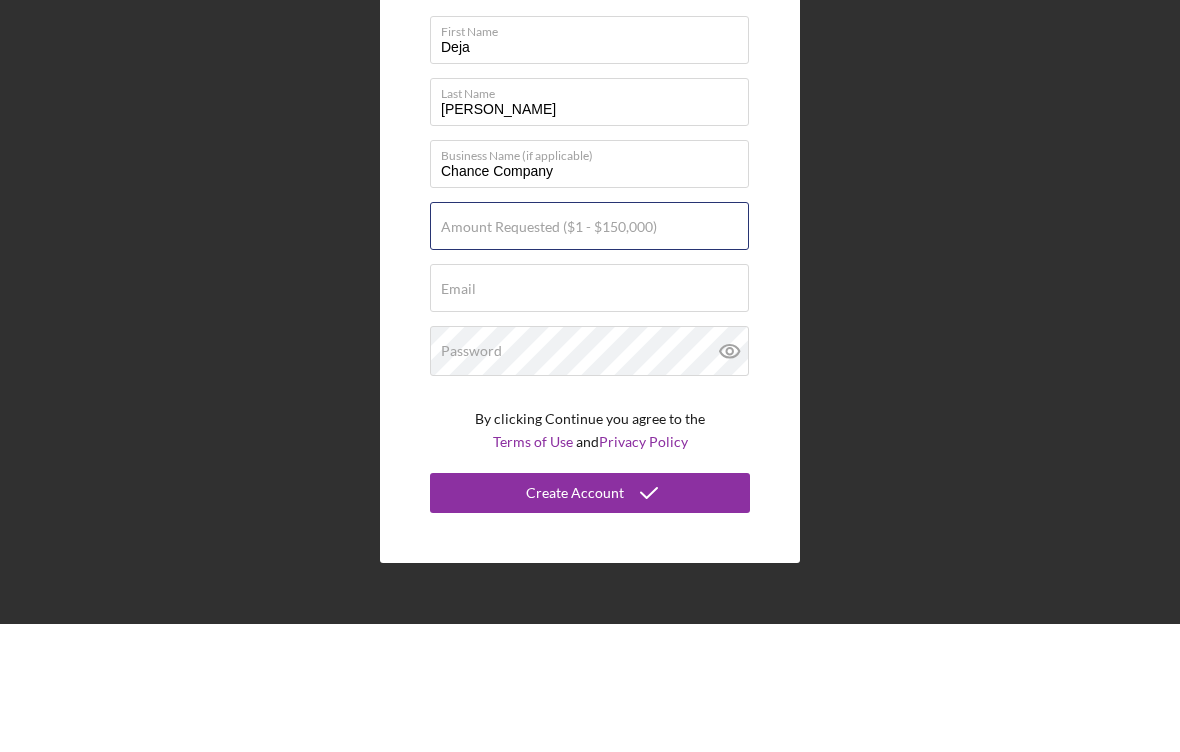 click on "Amount Requested ($1 - $150,000)" at bounding box center [589, 354] 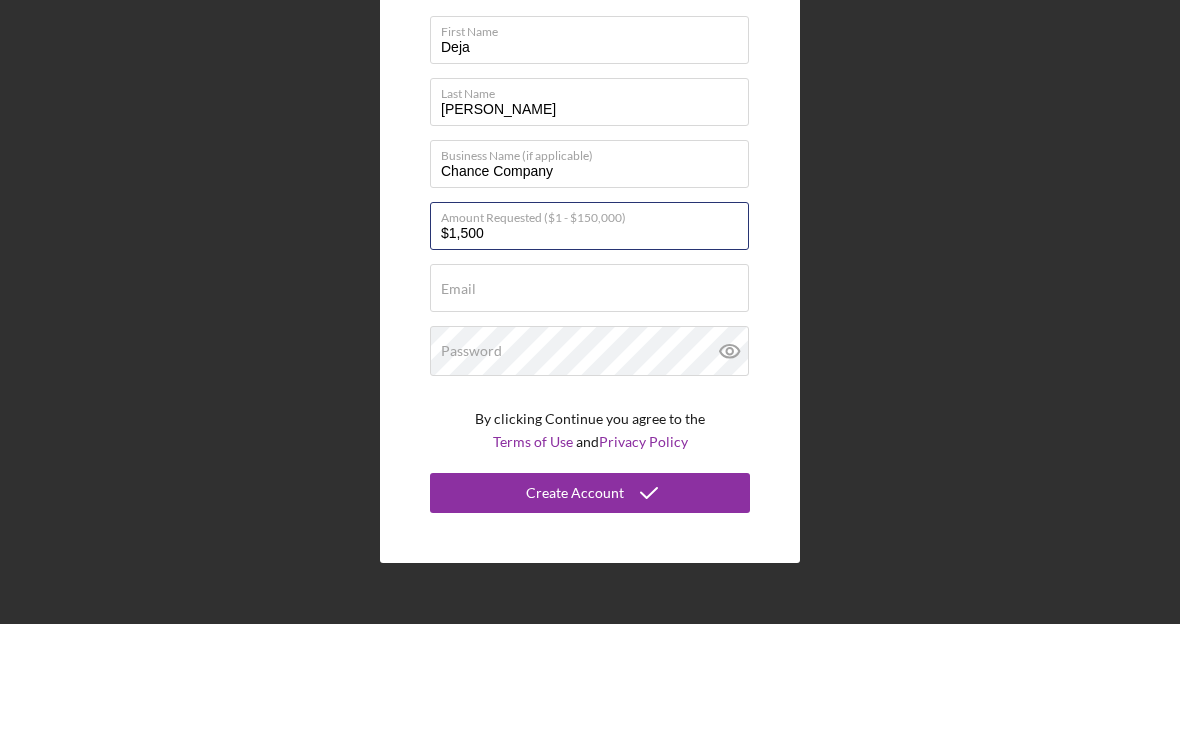 type on "$15,000" 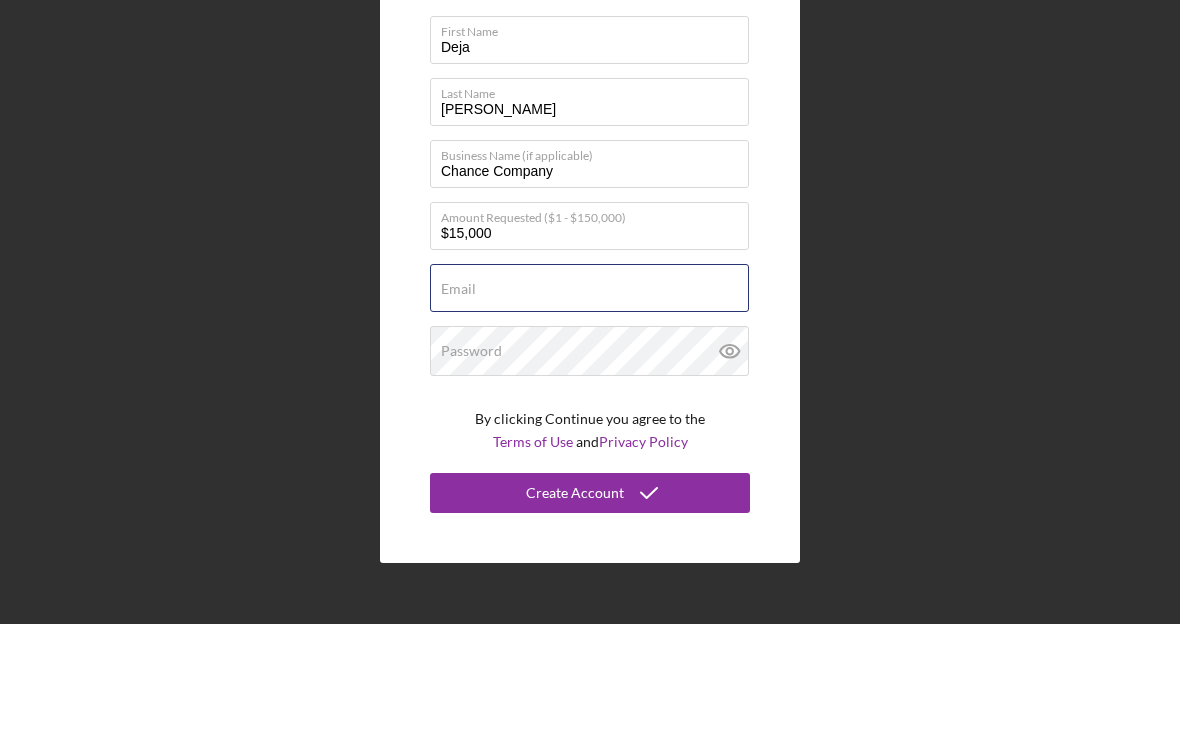 click on "Email" at bounding box center (589, 416) 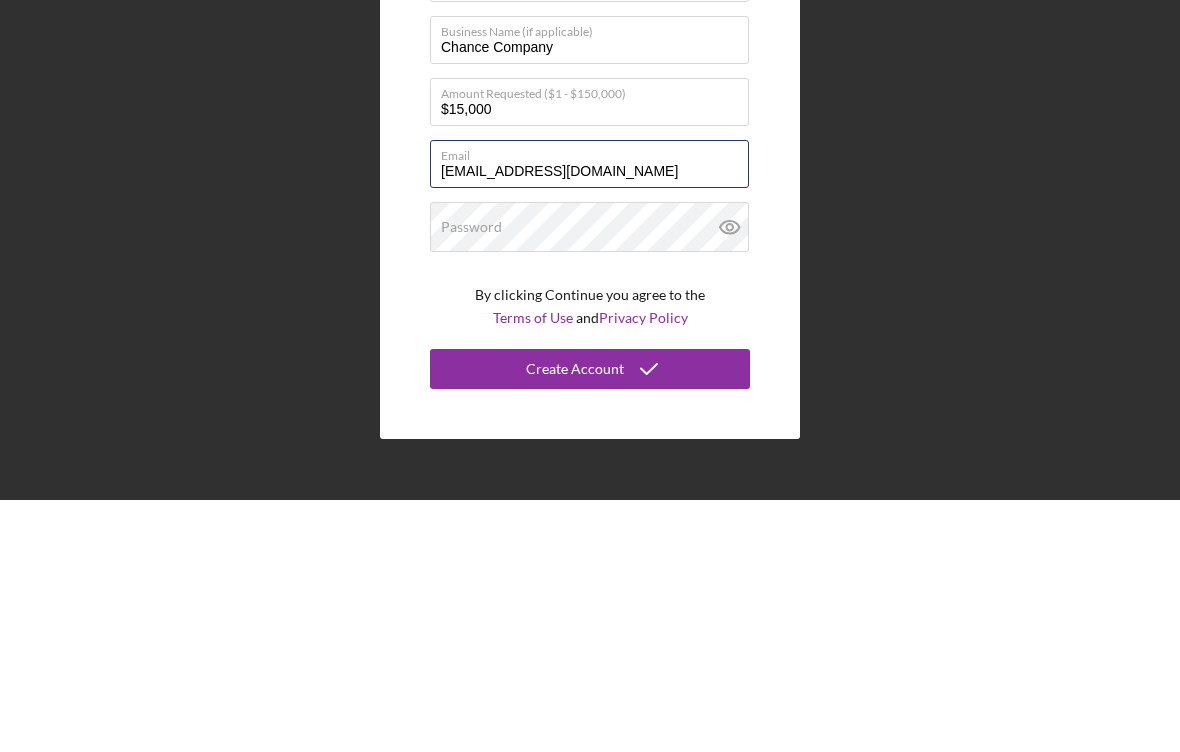 type on "[EMAIL_ADDRESS][DOMAIN_NAME]" 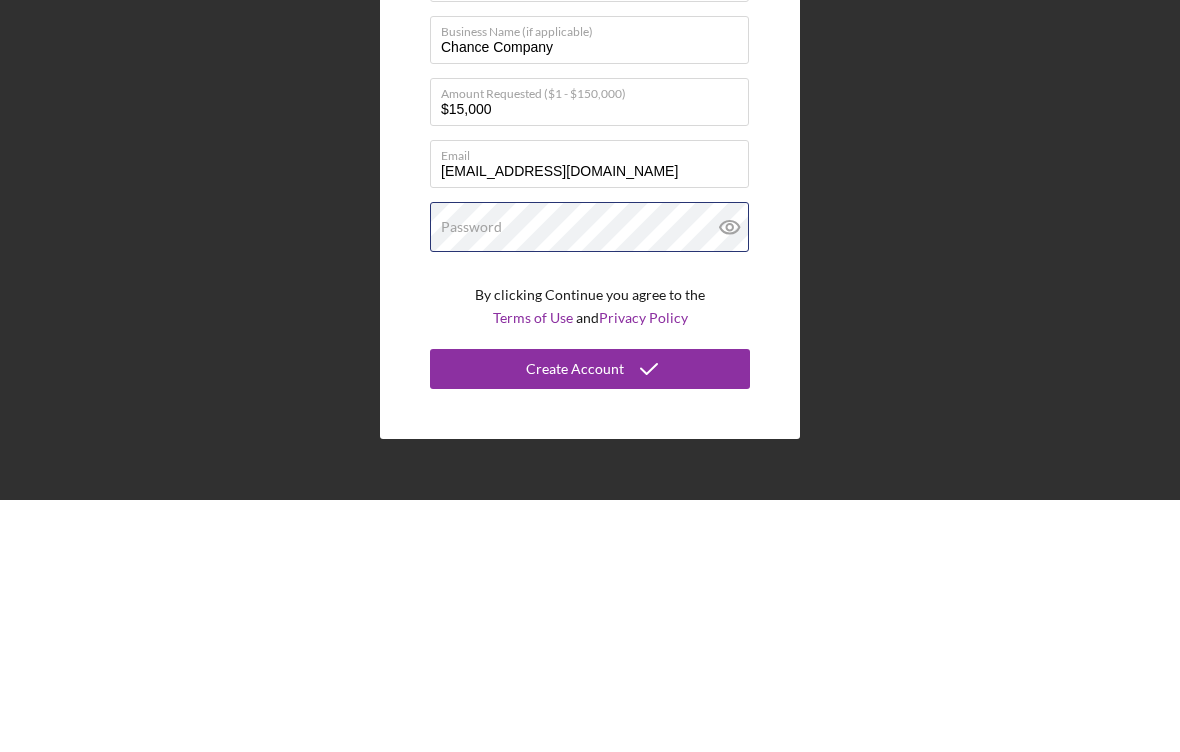 click on "Password" at bounding box center [590, 479] 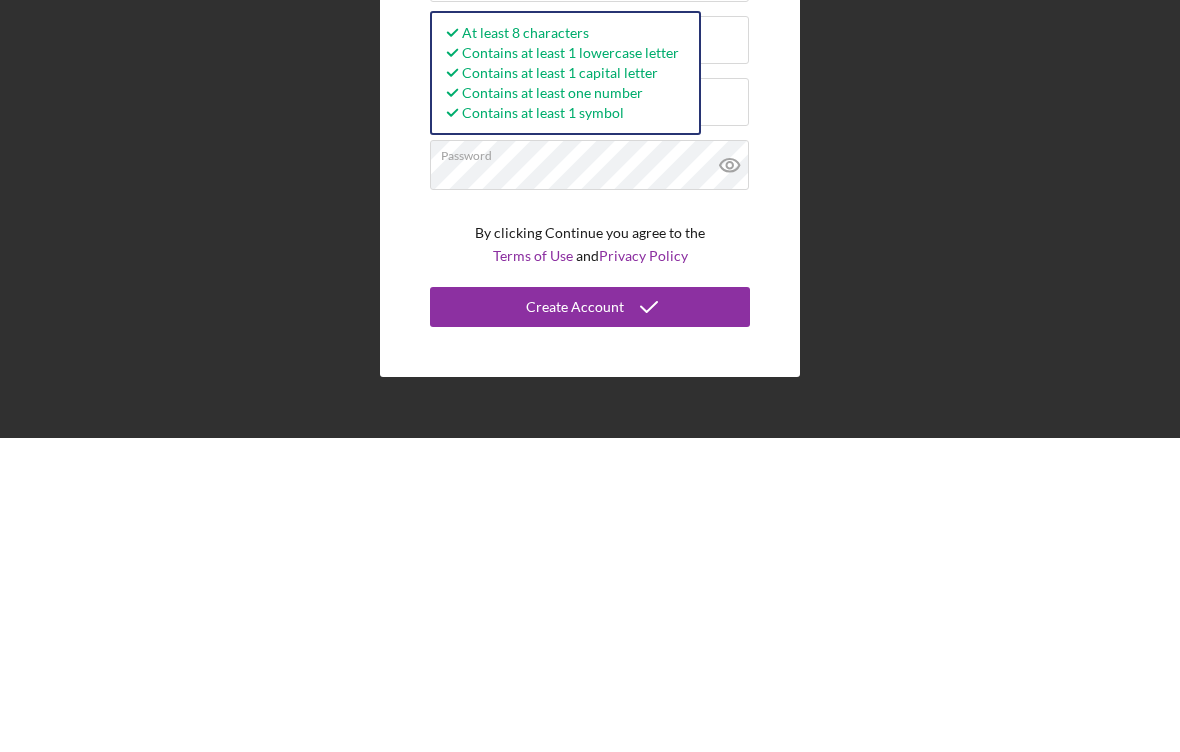 click 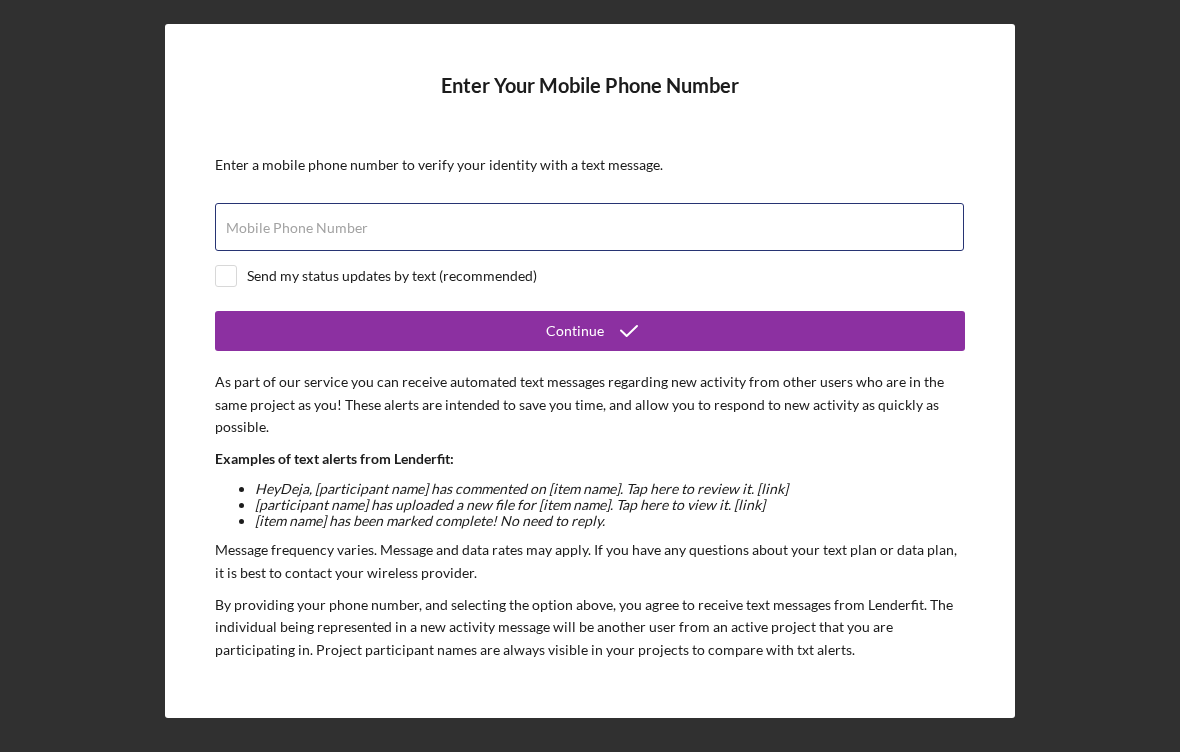 click on "Mobile Phone Number" at bounding box center [589, 227] 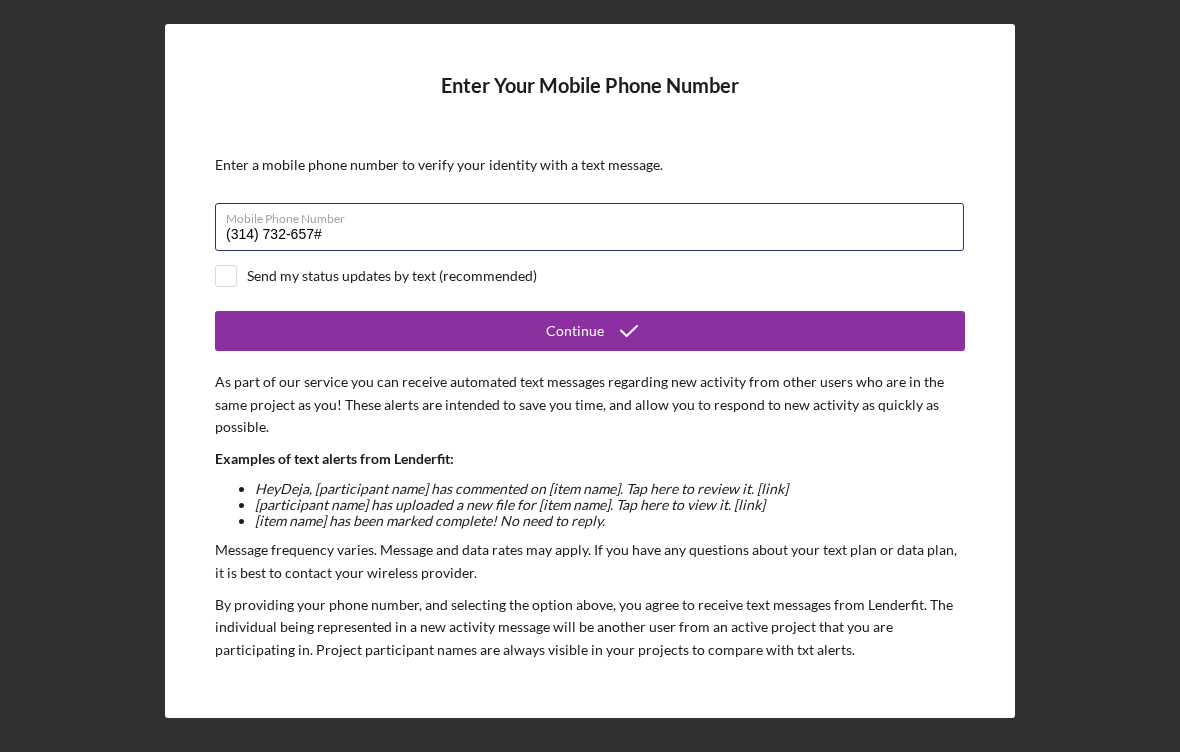 type on "[PHONE_NUMBER]" 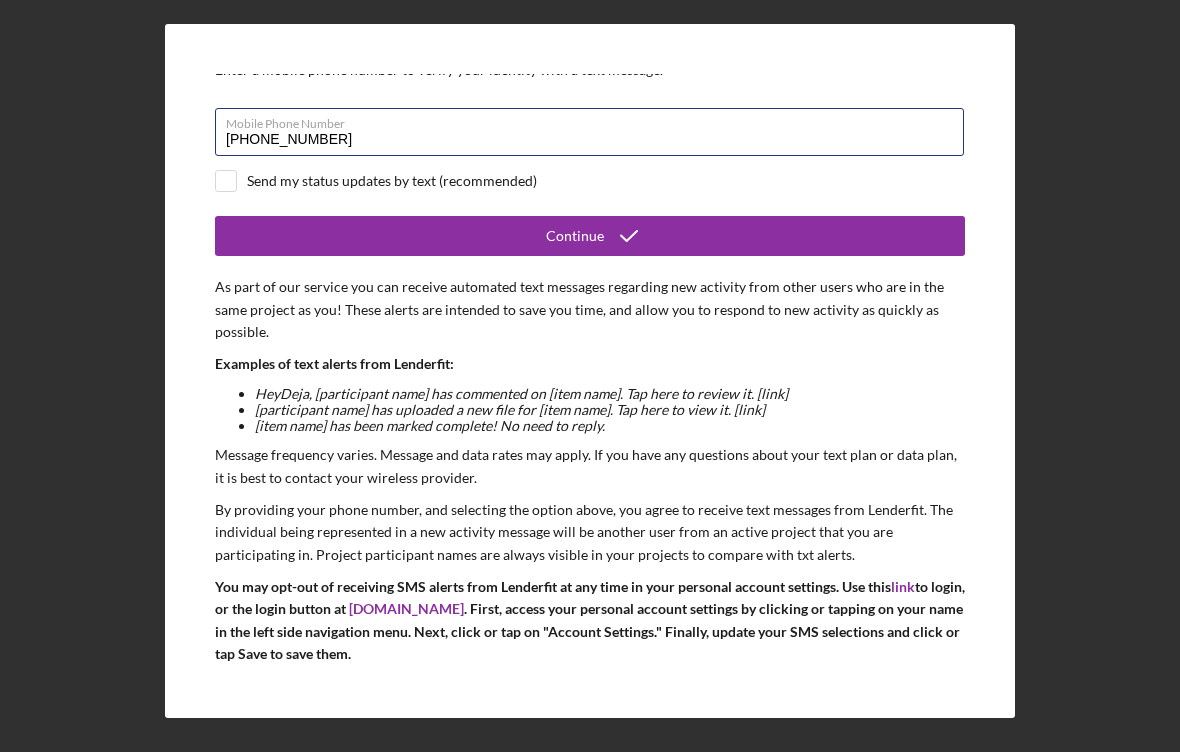 scroll, scrollTop: 98, scrollLeft: 0, axis: vertical 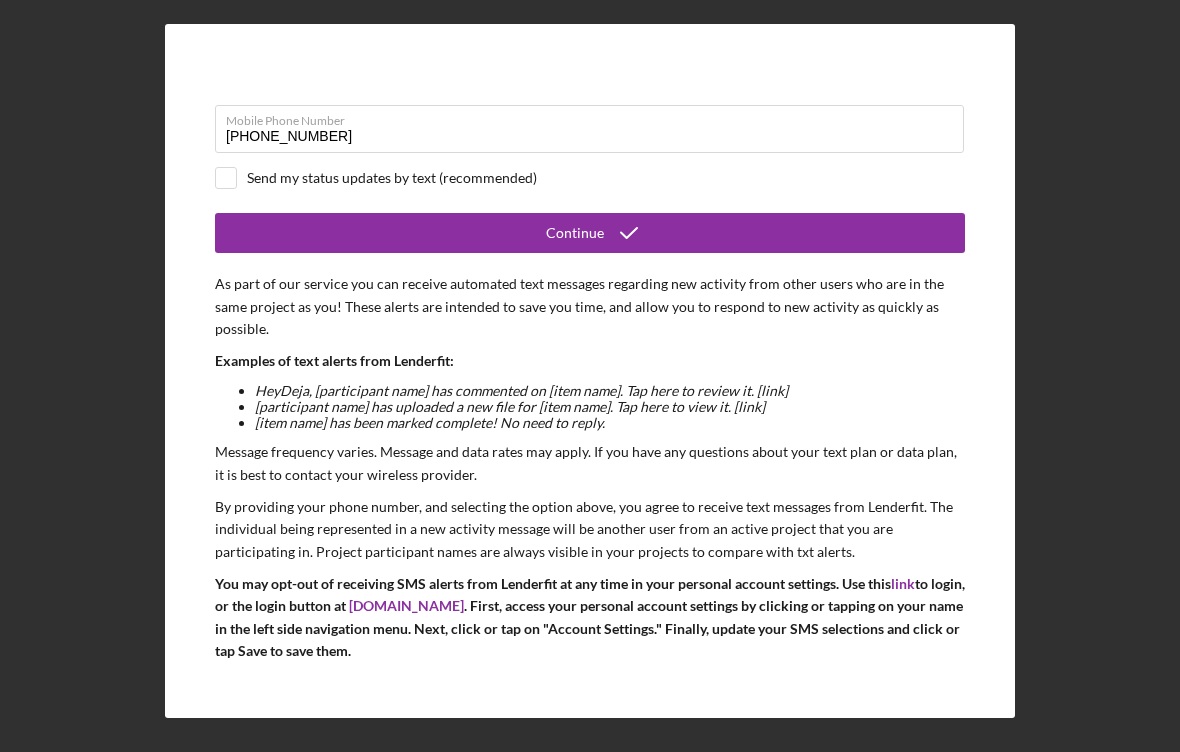 click at bounding box center (226, 178) 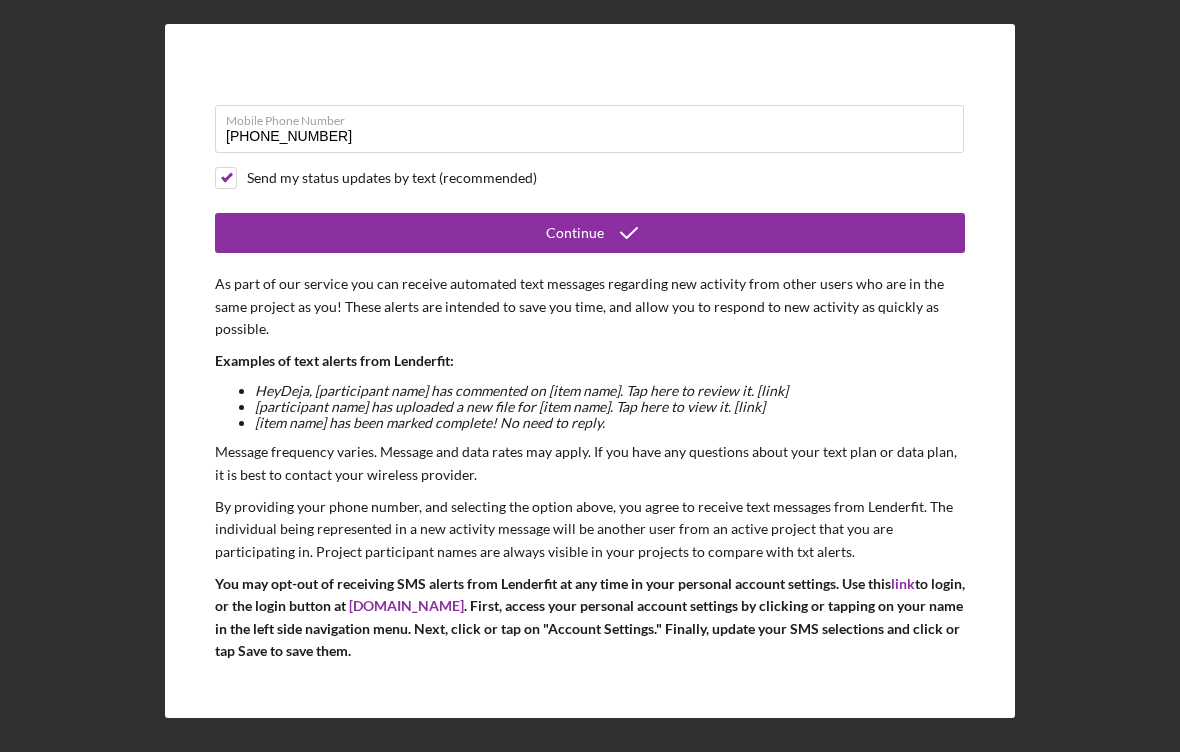 click on "Continue" at bounding box center (590, 233) 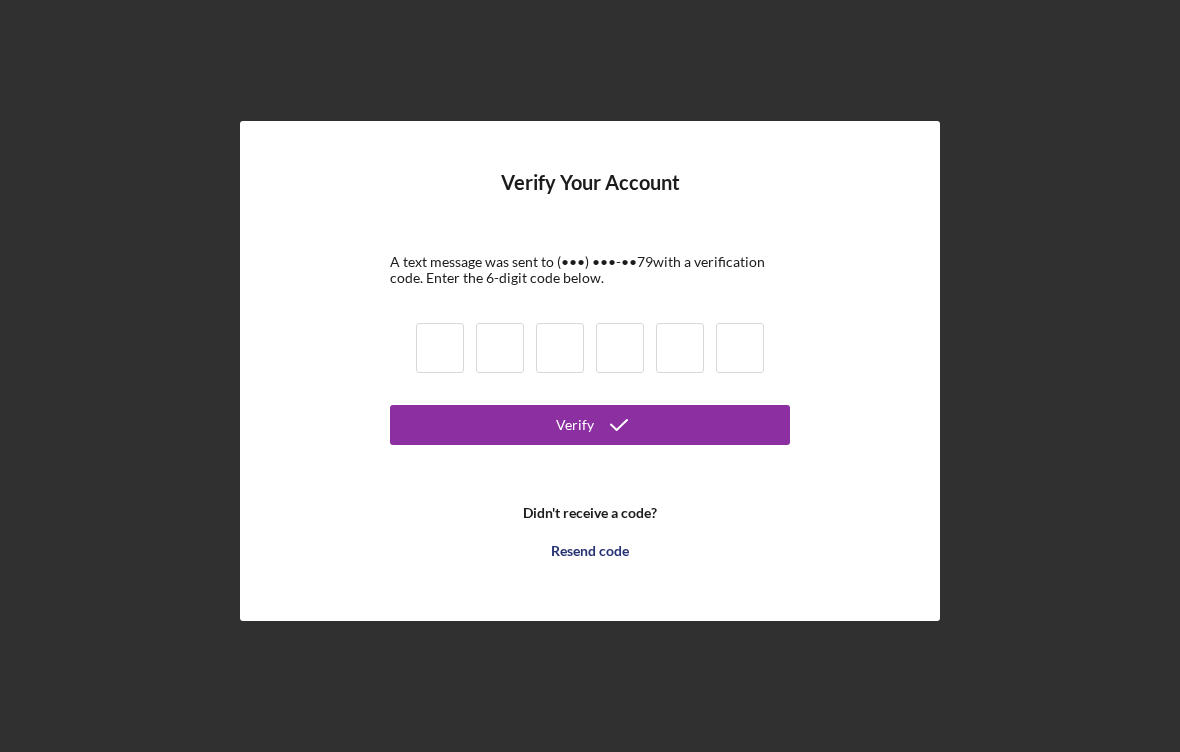 click at bounding box center [440, 348] 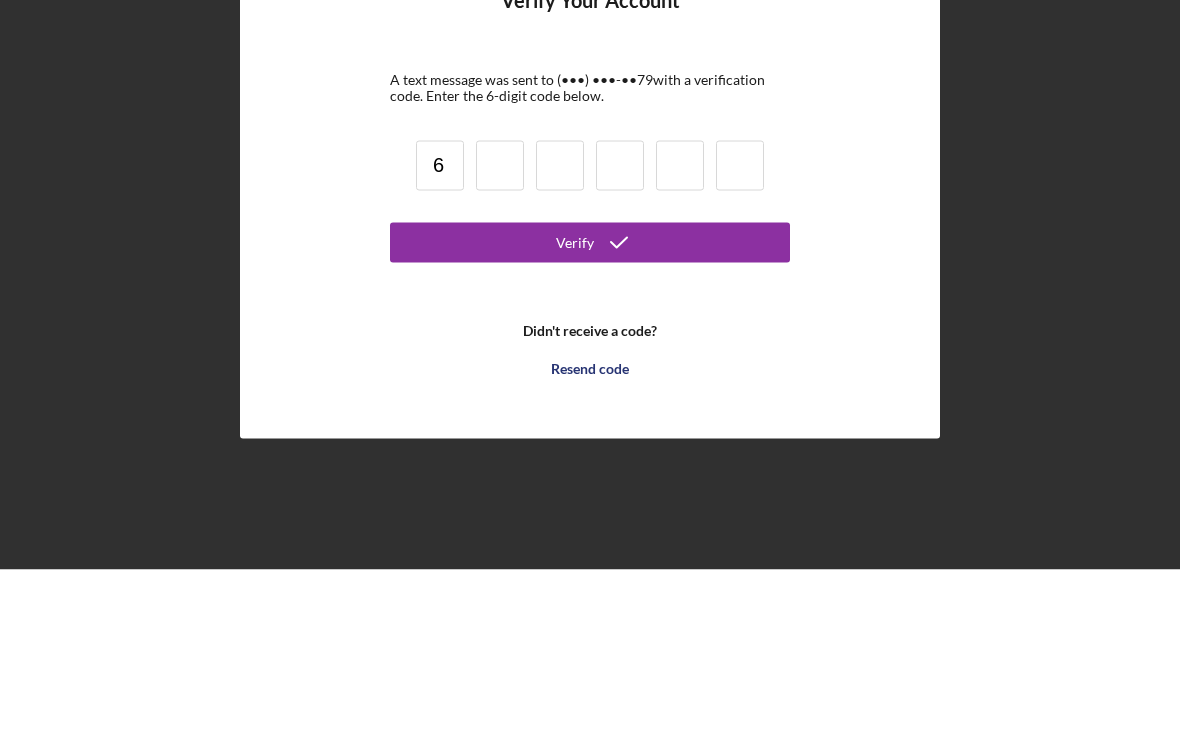 type on "6" 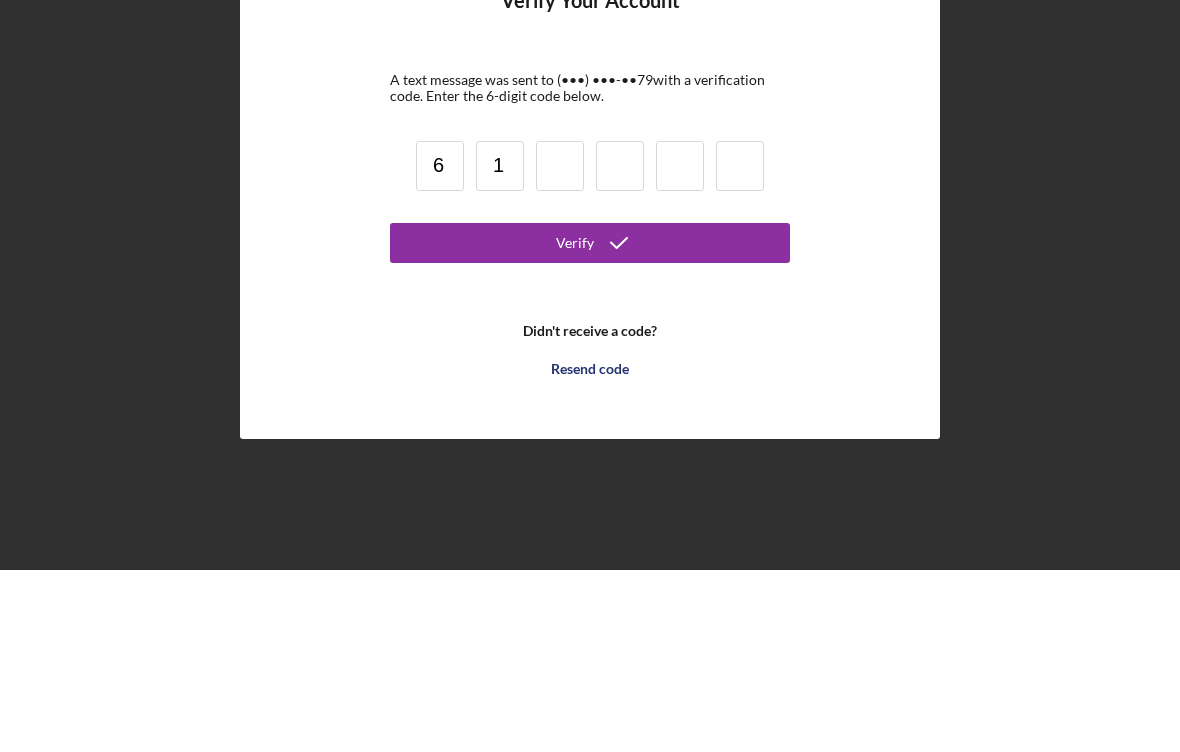 type on "1" 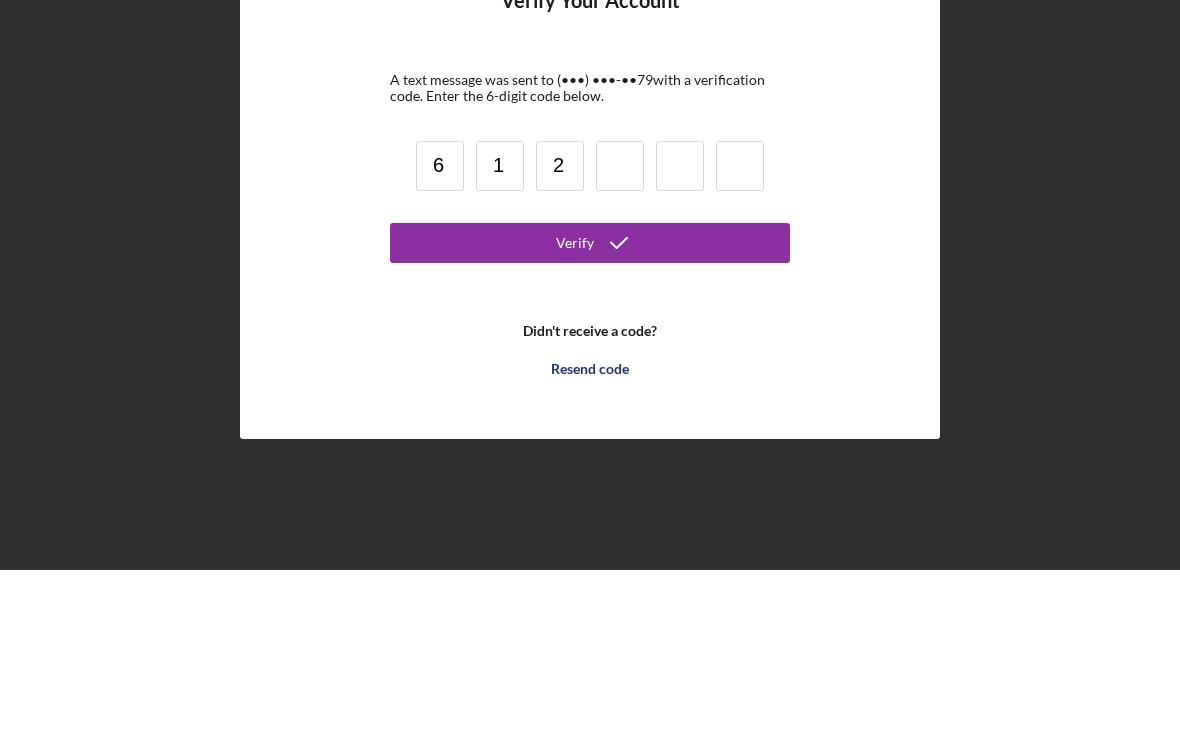 type on "2" 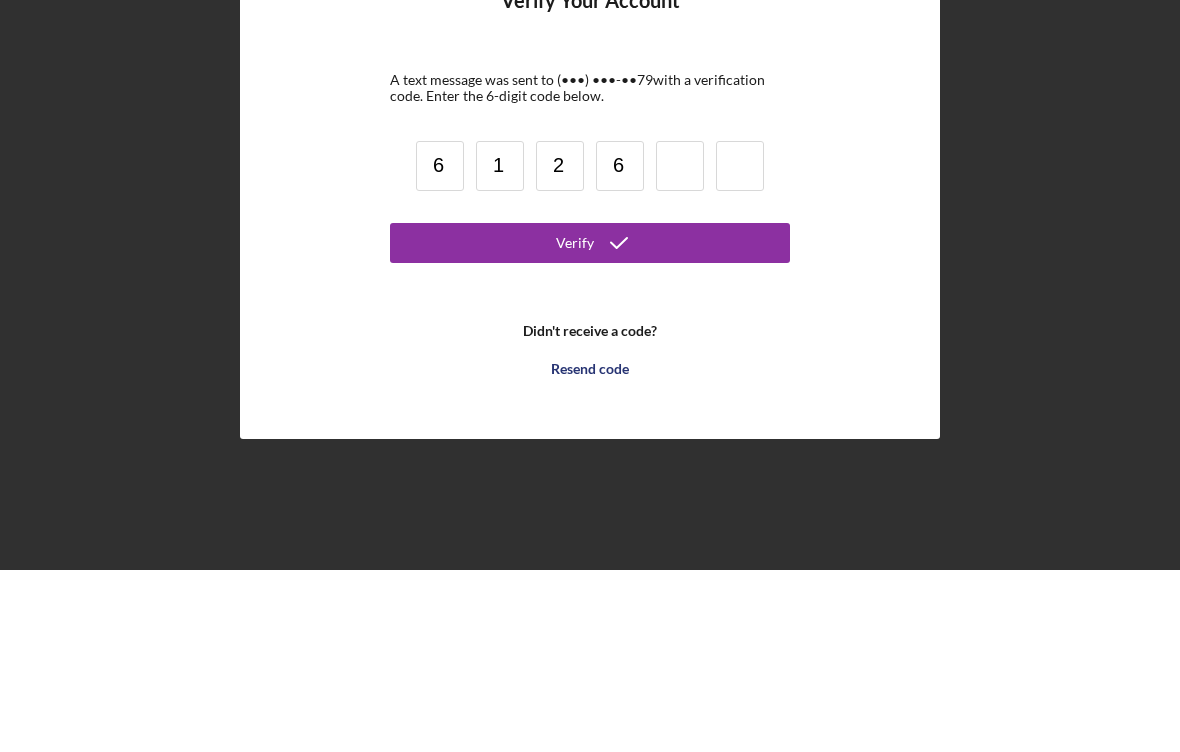 type on "6" 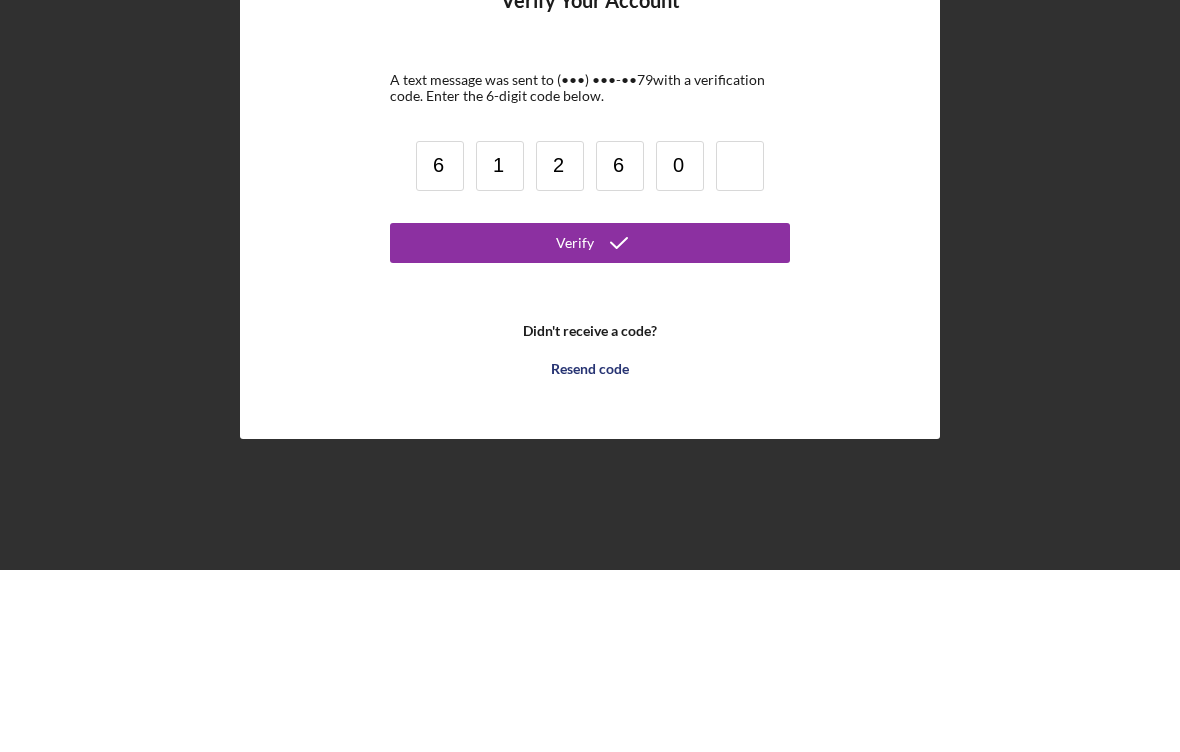 type on "0" 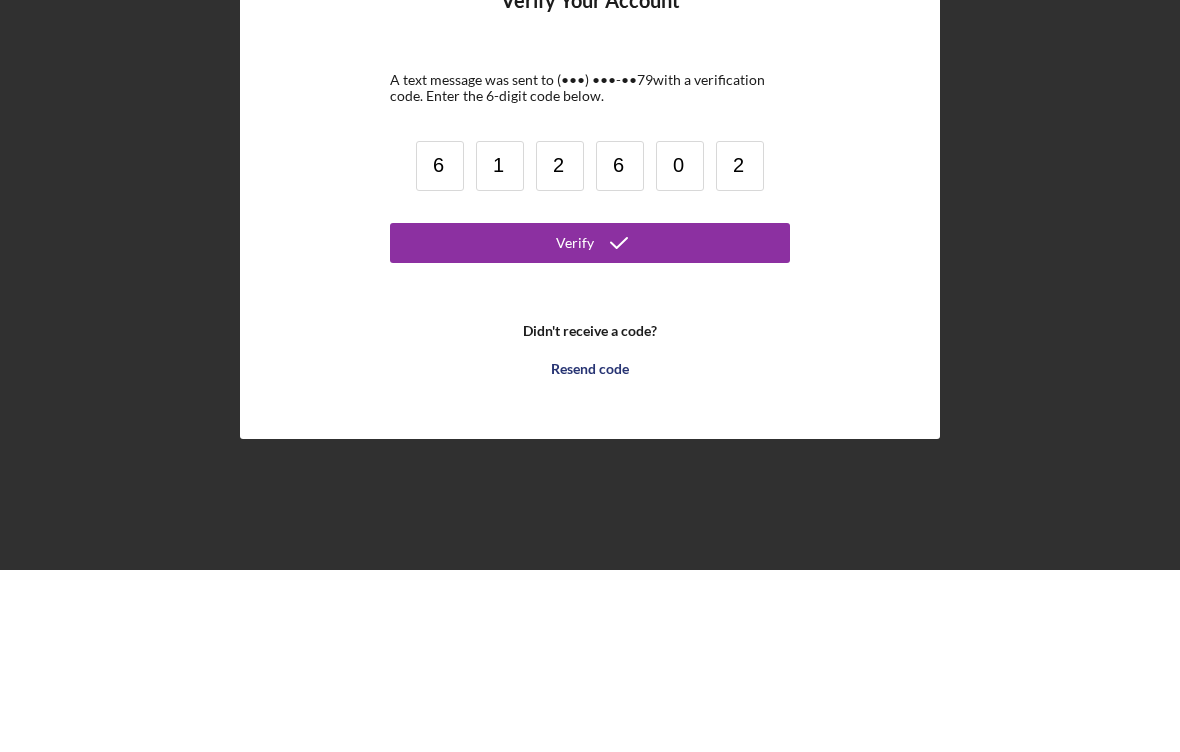 type on "2" 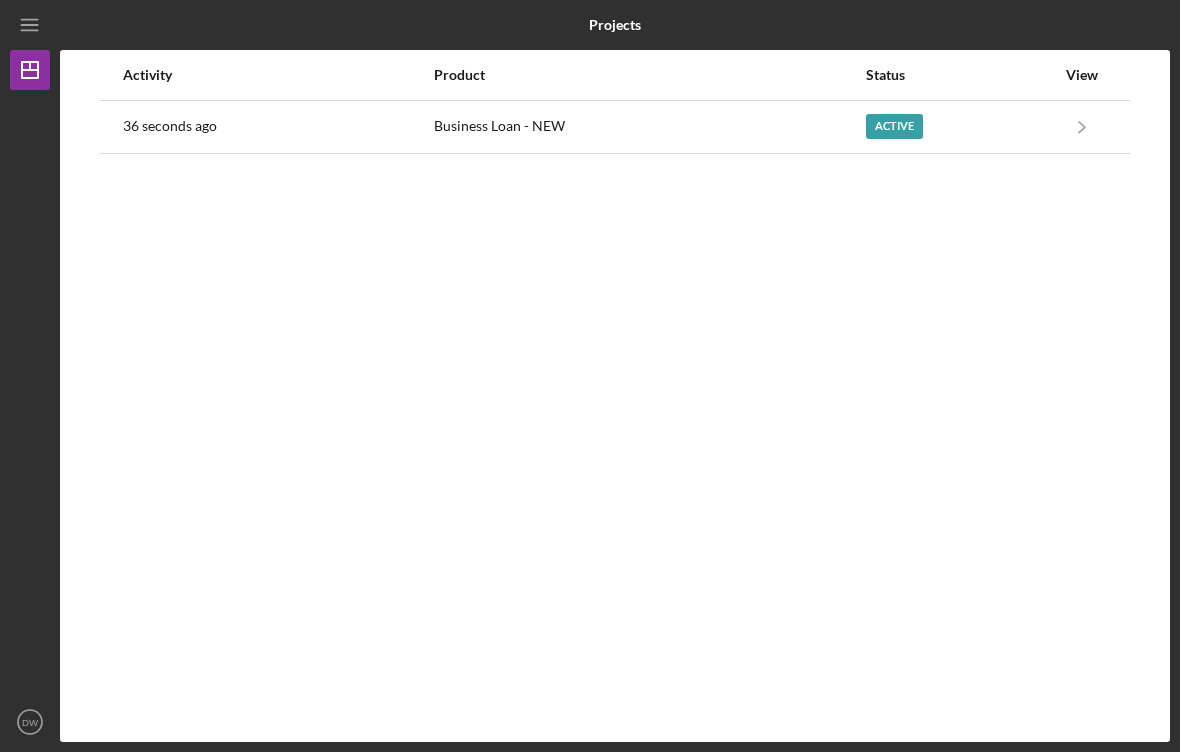 click on "Icon/Navigate" 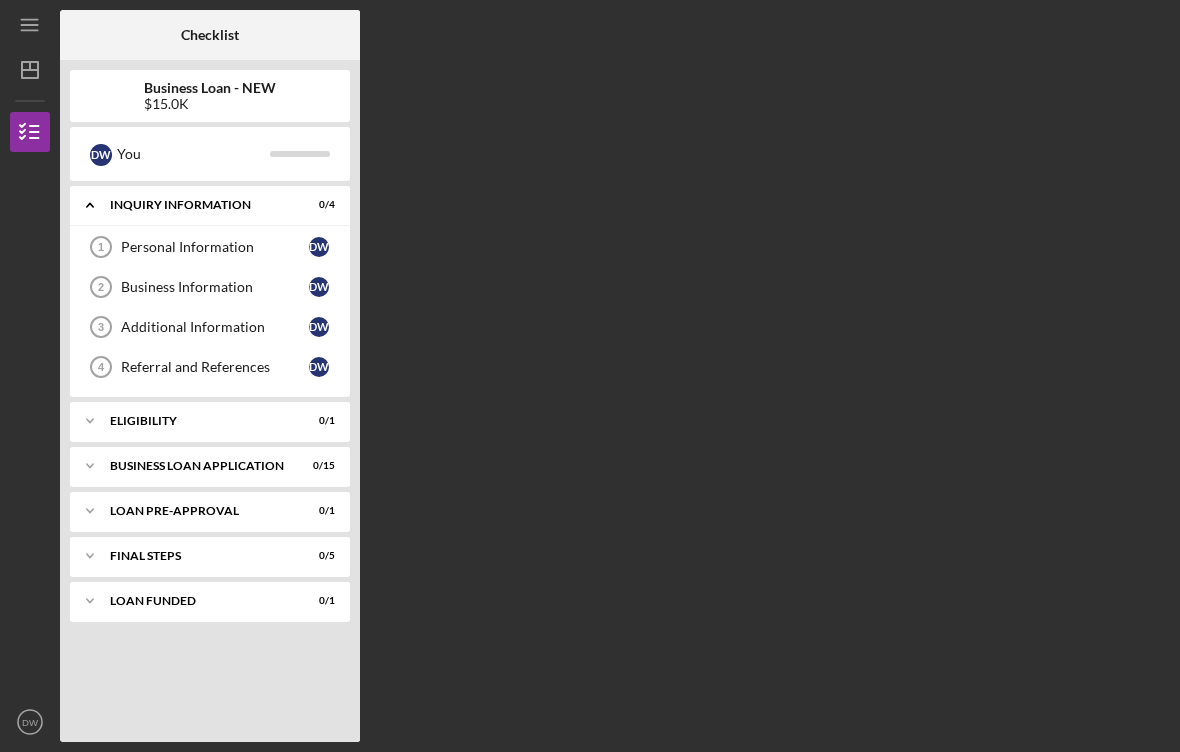 click on "Personal Information" at bounding box center [215, 247] 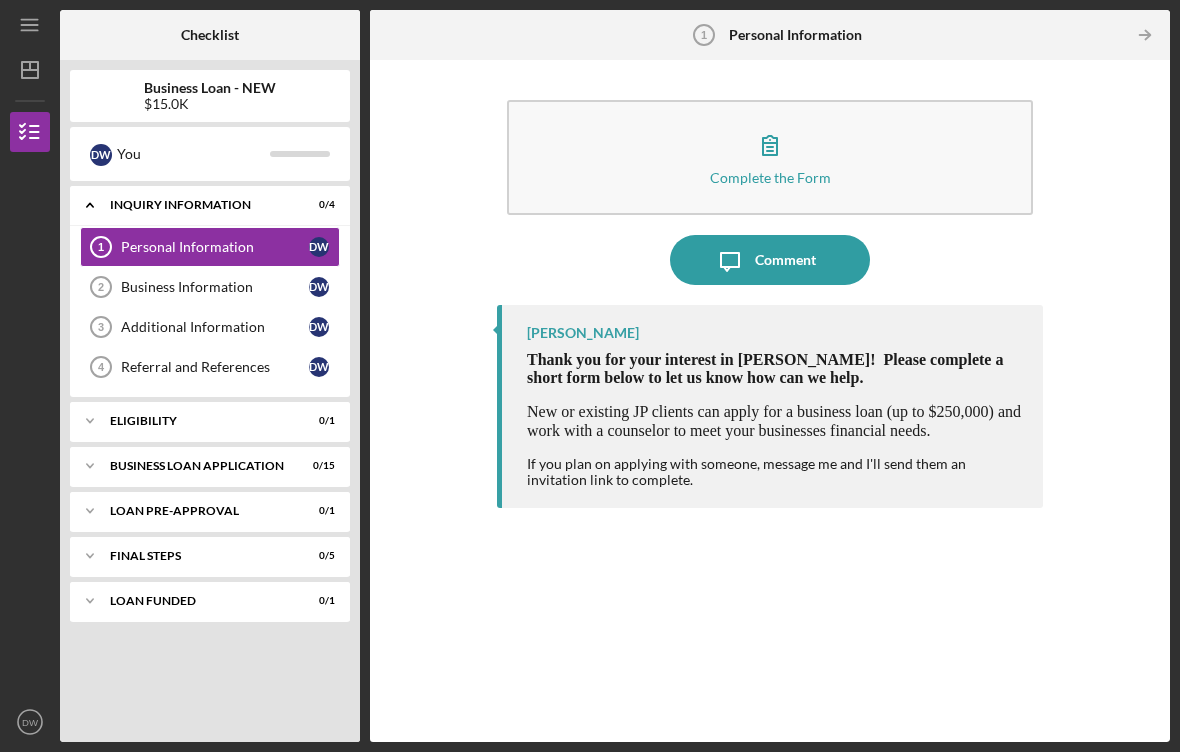 click 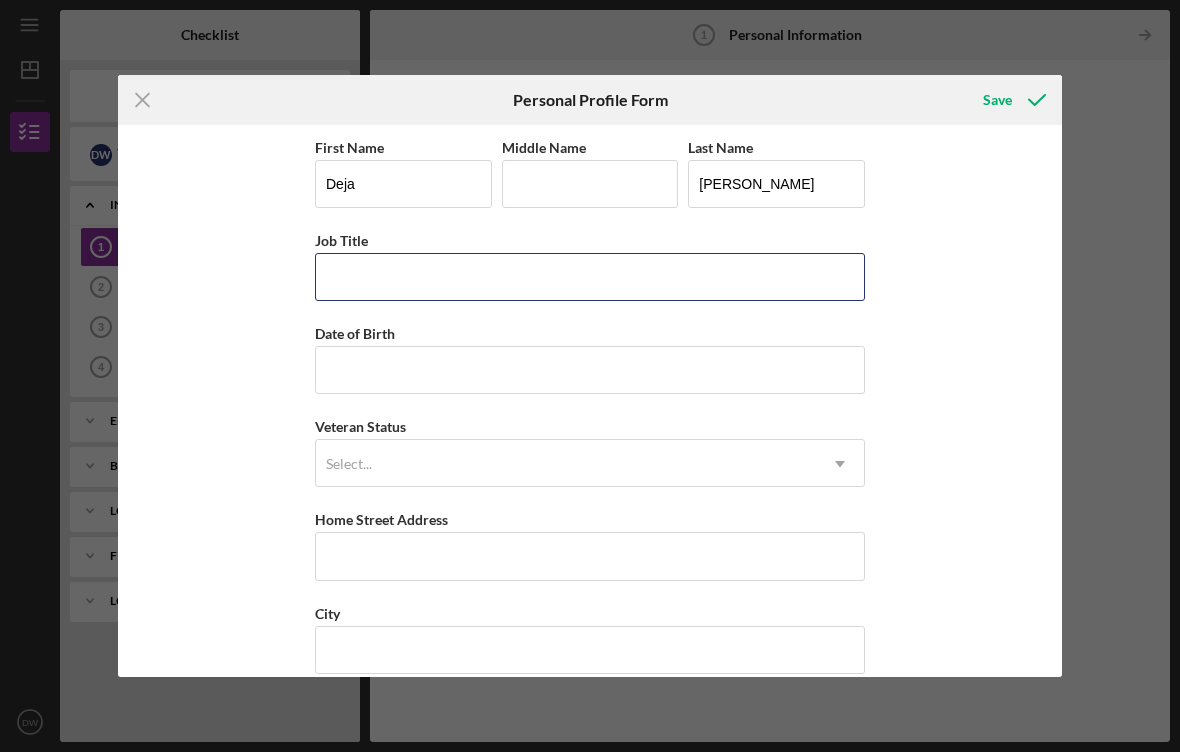 click on "Job Title" at bounding box center (590, 277) 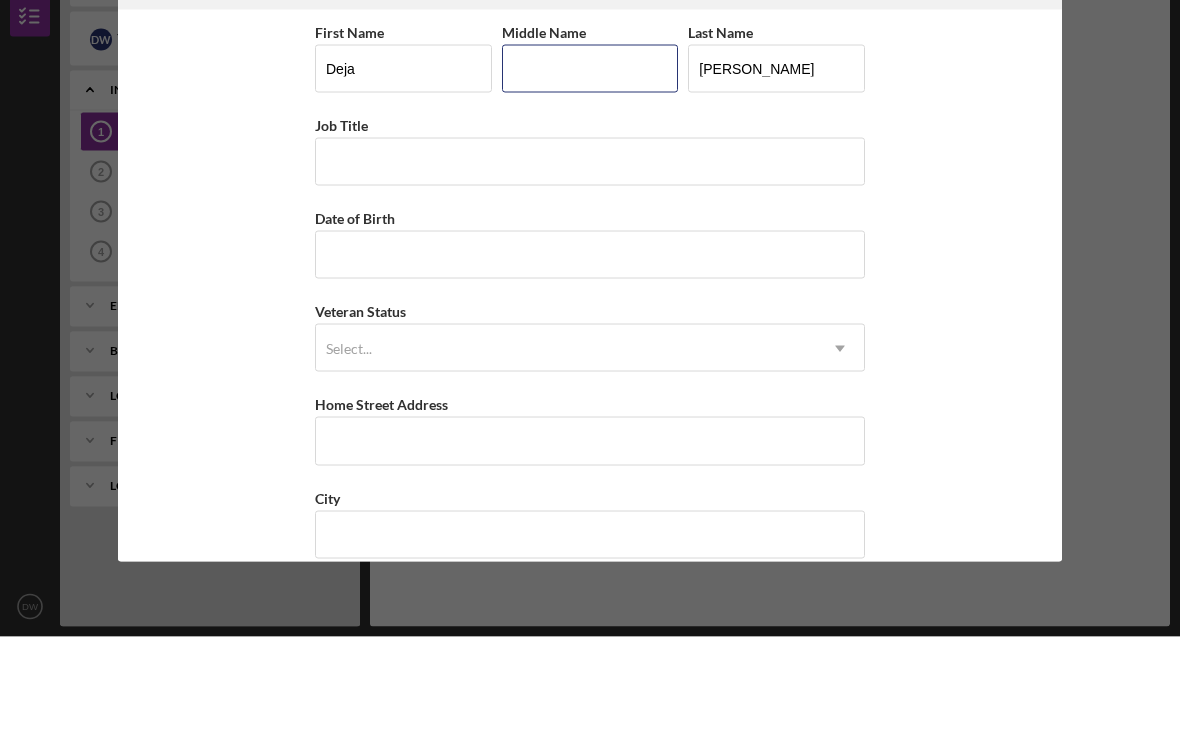 click on "Middle Name" at bounding box center (590, 184) 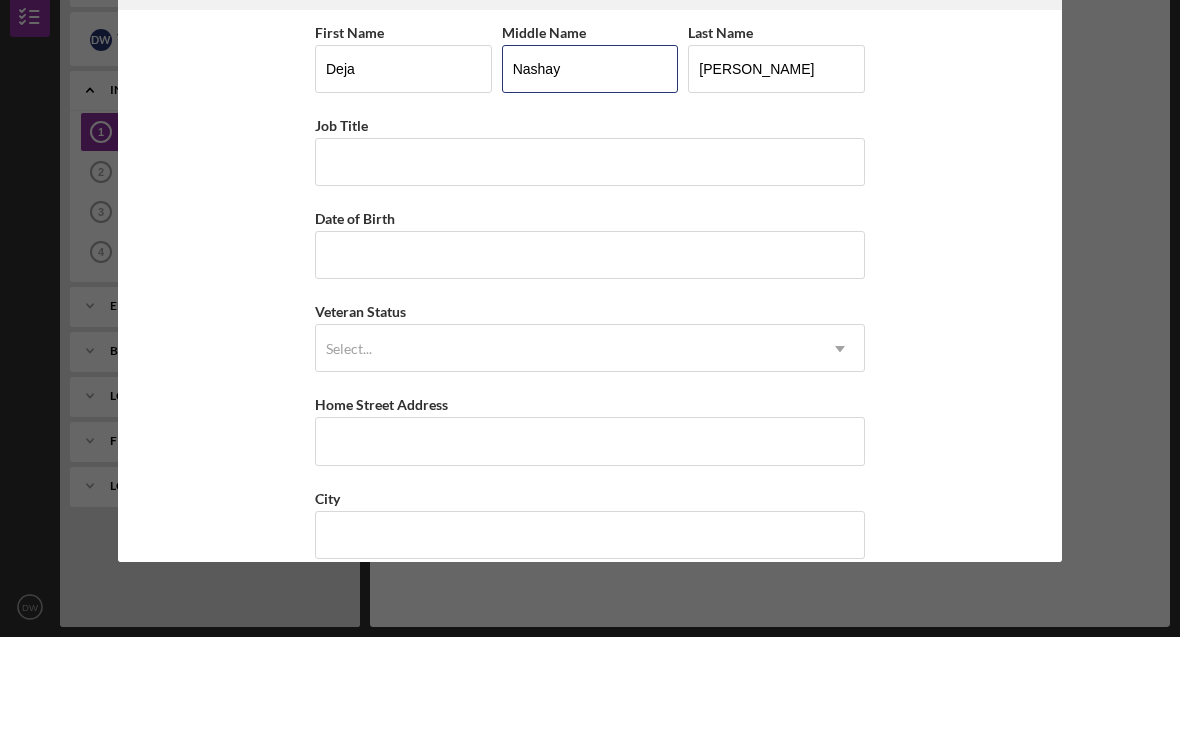 type on "Nashay" 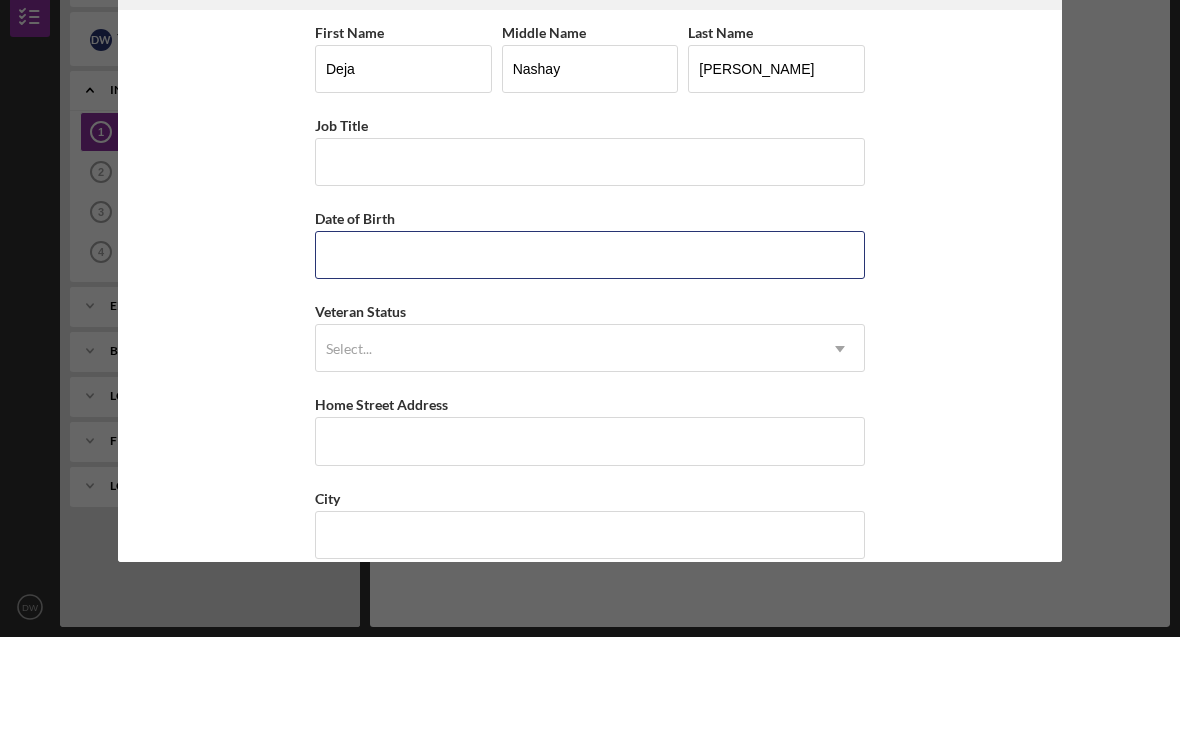 click on "Date of Birth" at bounding box center [590, 370] 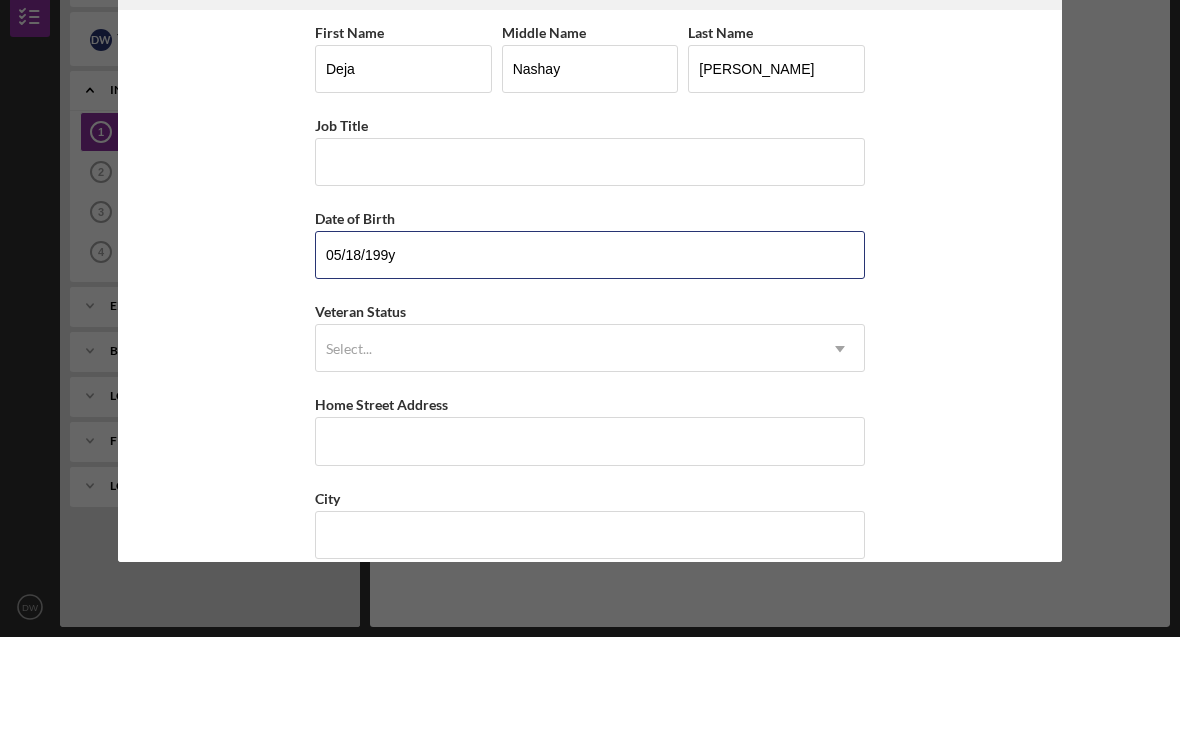 type on "[DATE]" 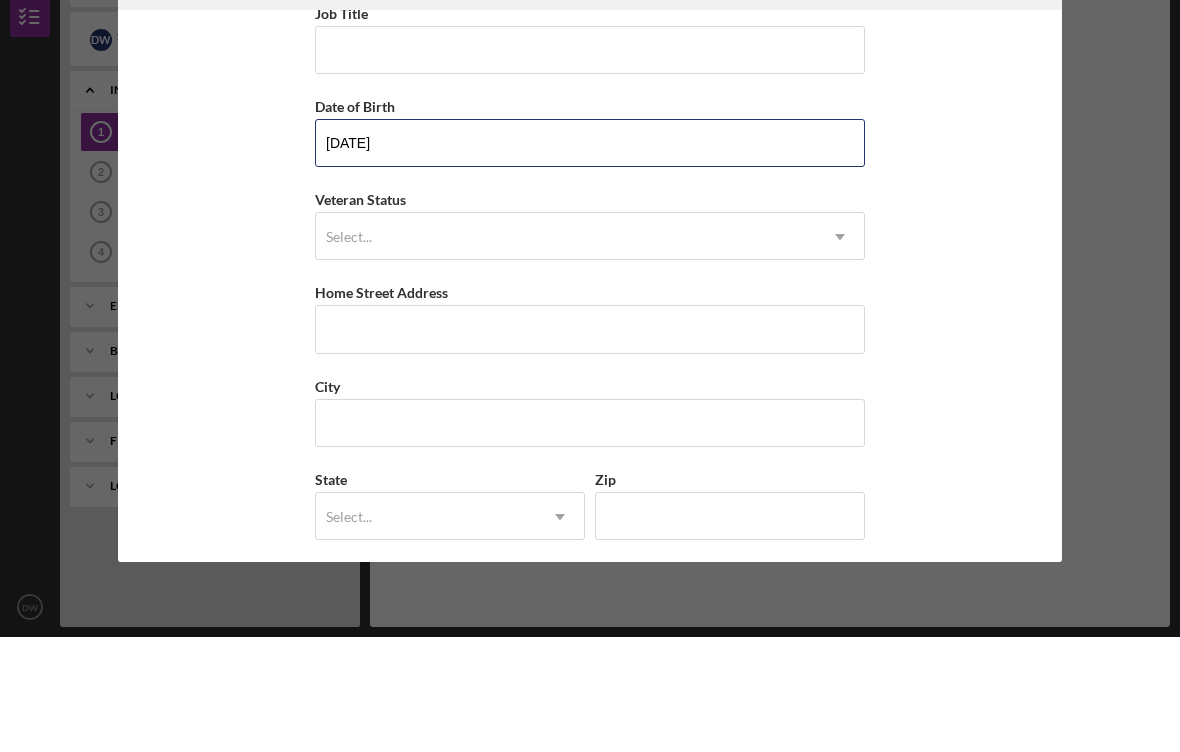 scroll, scrollTop: 115, scrollLeft: 0, axis: vertical 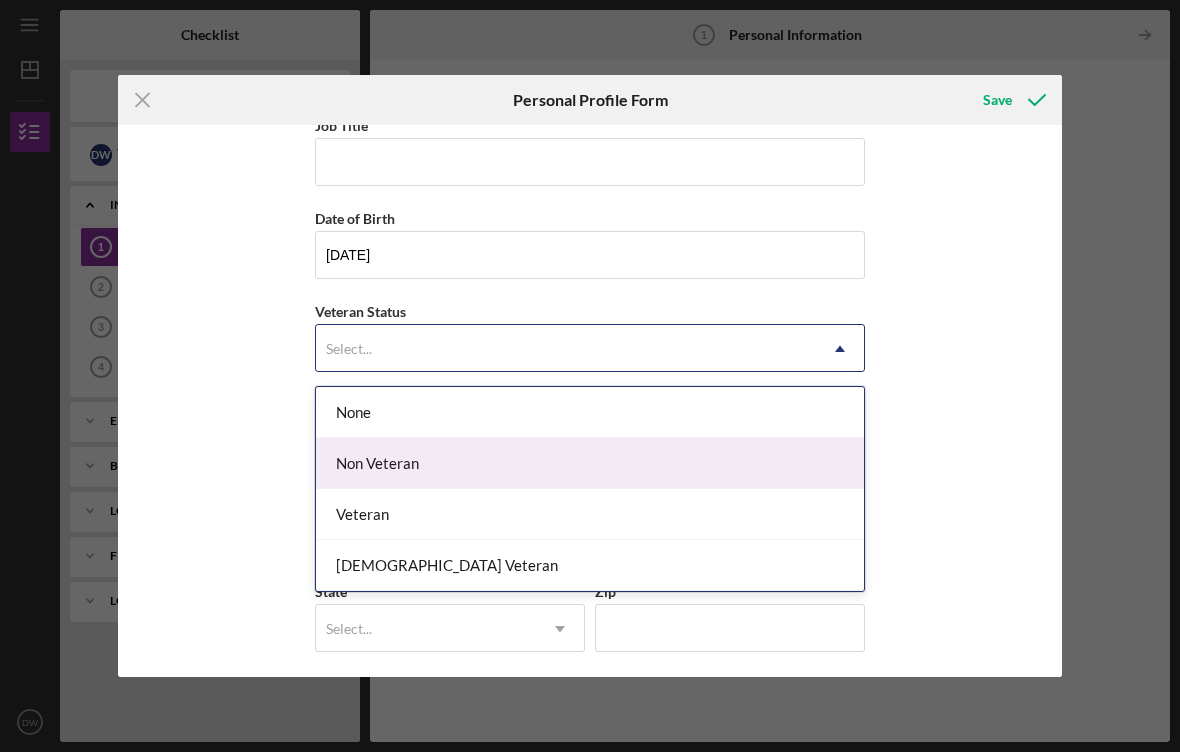 click on "Non Veteran" at bounding box center [590, 463] 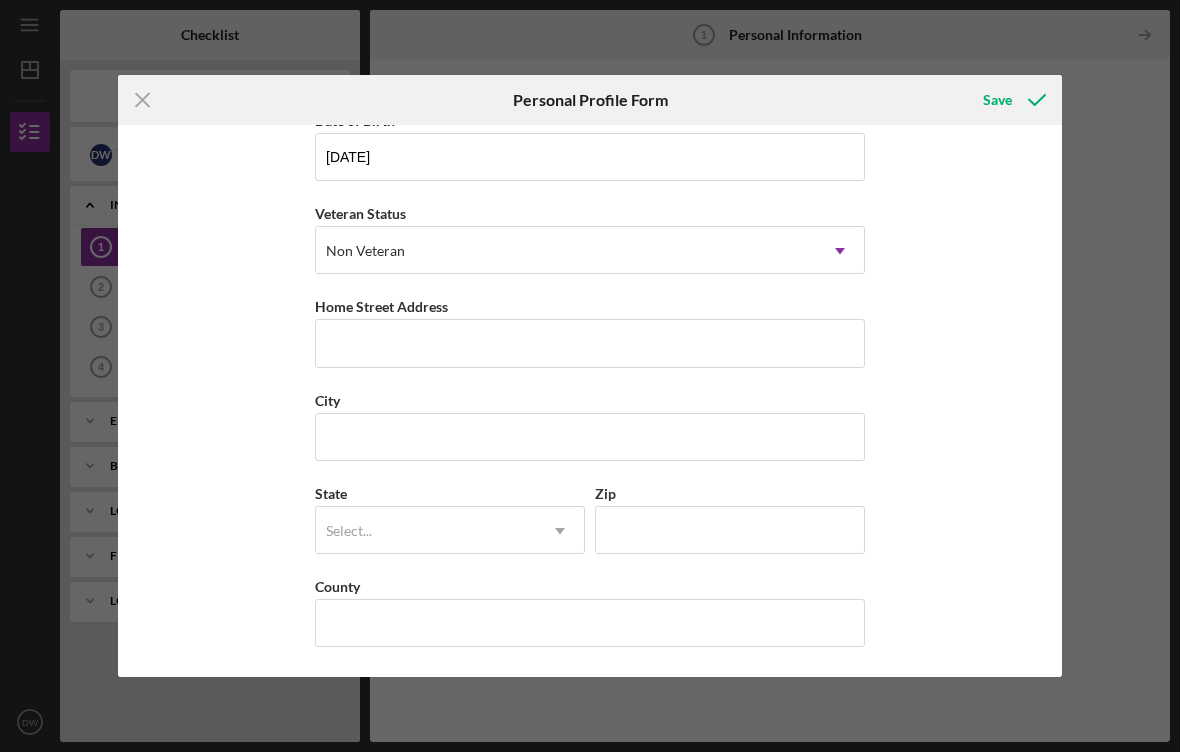 scroll, scrollTop: 226, scrollLeft: 0, axis: vertical 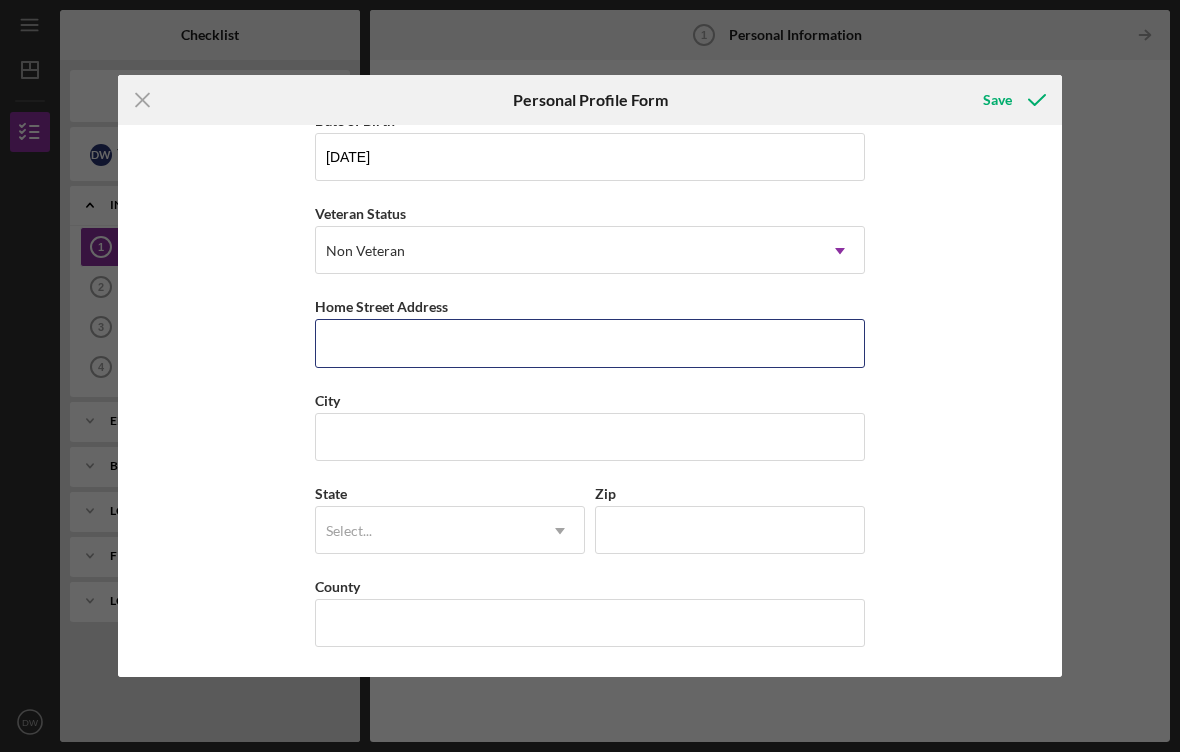 click on "Home Street Address" at bounding box center [590, 343] 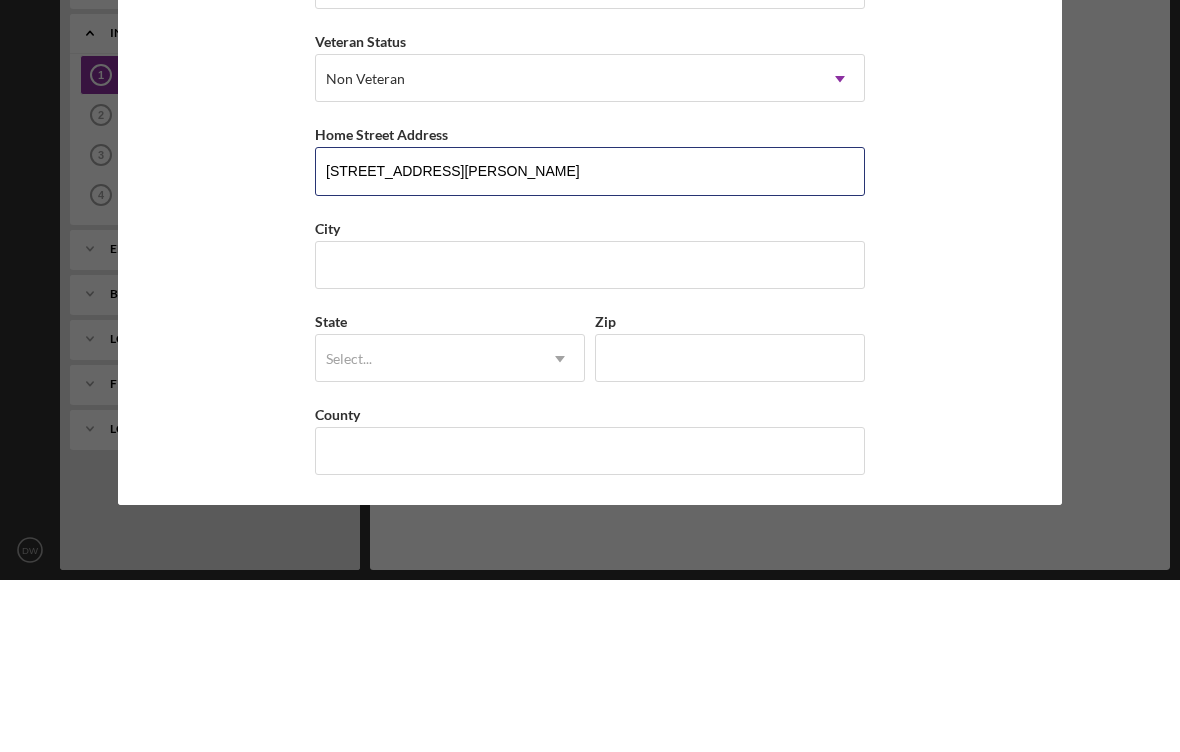 type on "[STREET_ADDRESS][PERSON_NAME]" 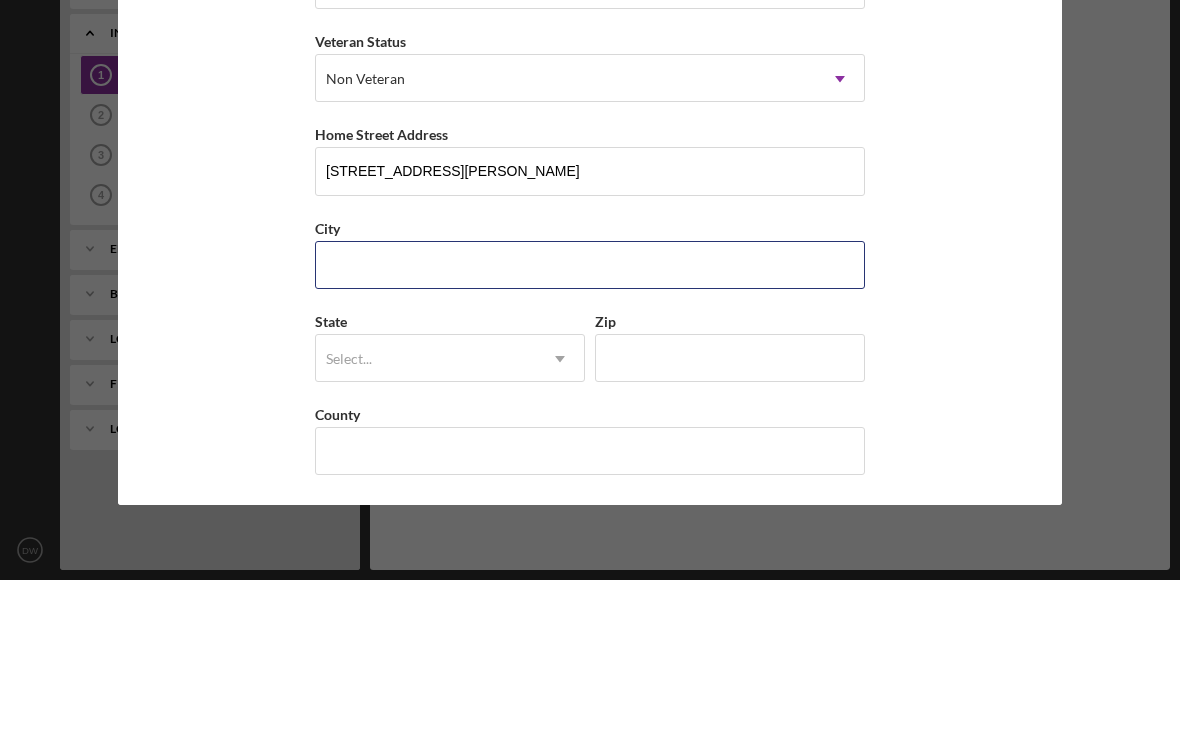 click on "City" at bounding box center [590, 437] 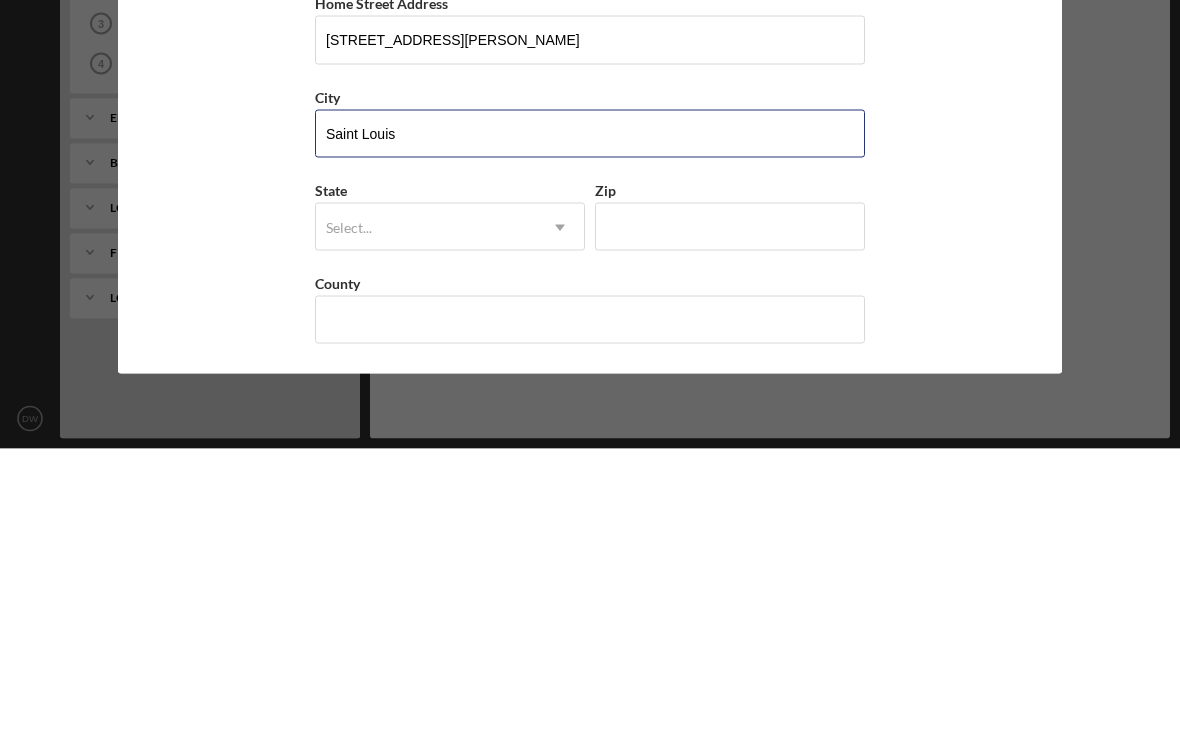 type on "Saint Louis" 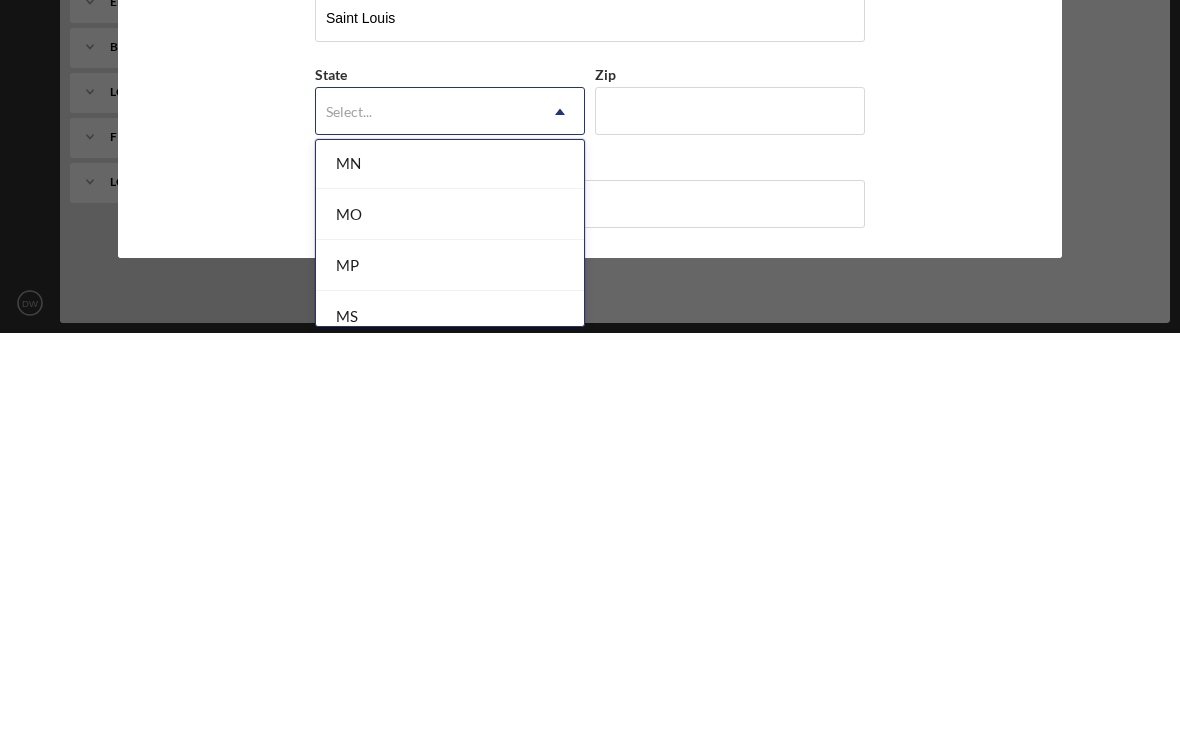 scroll, scrollTop: 1737, scrollLeft: 0, axis: vertical 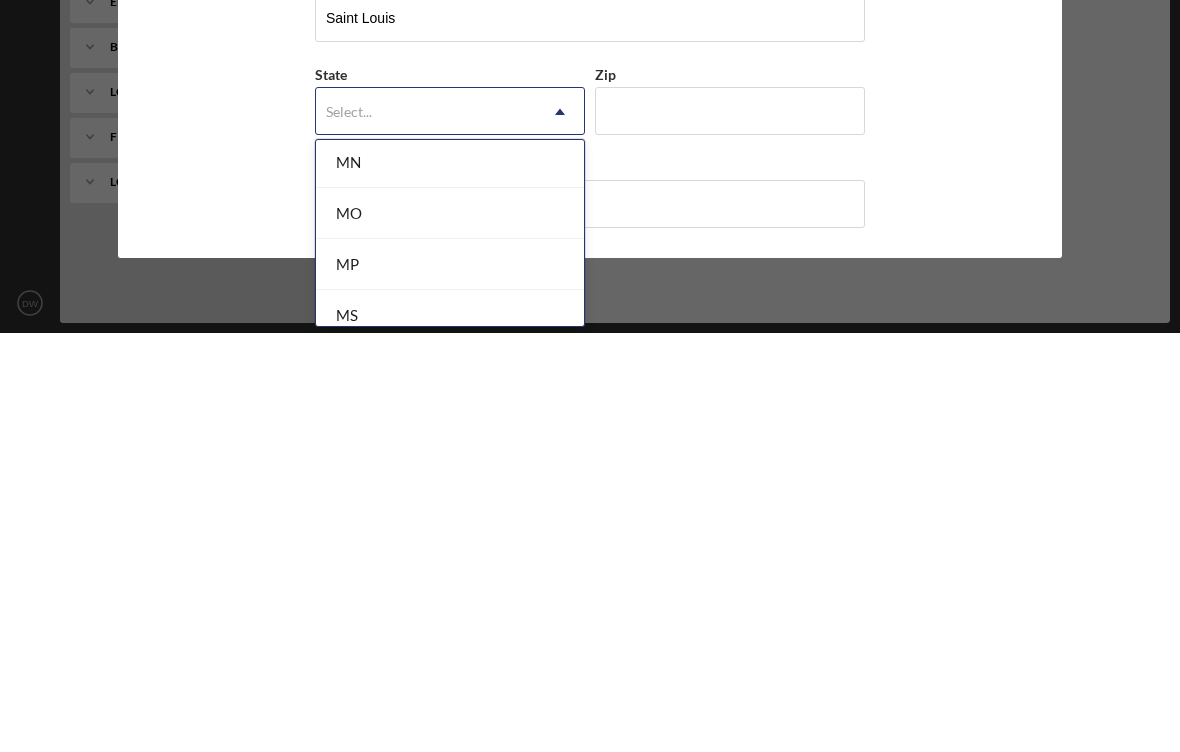 click on "MO" at bounding box center [450, 632] 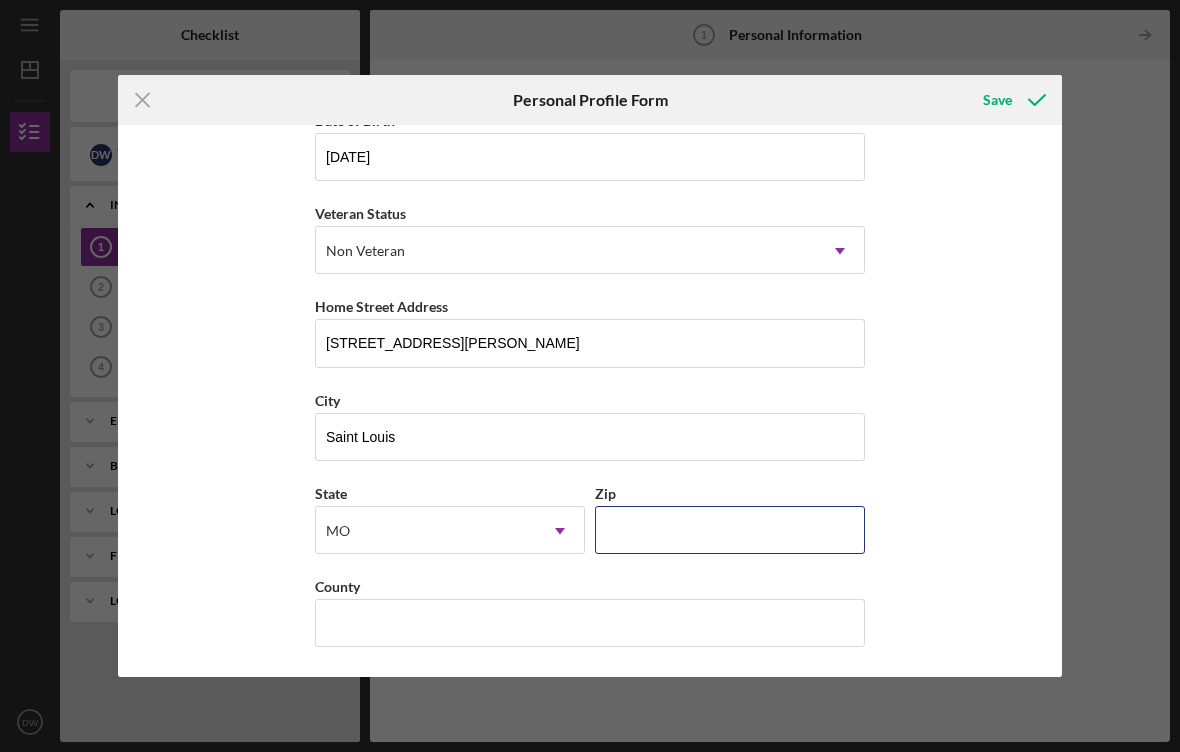 click on "Zip" at bounding box center (730, 530) 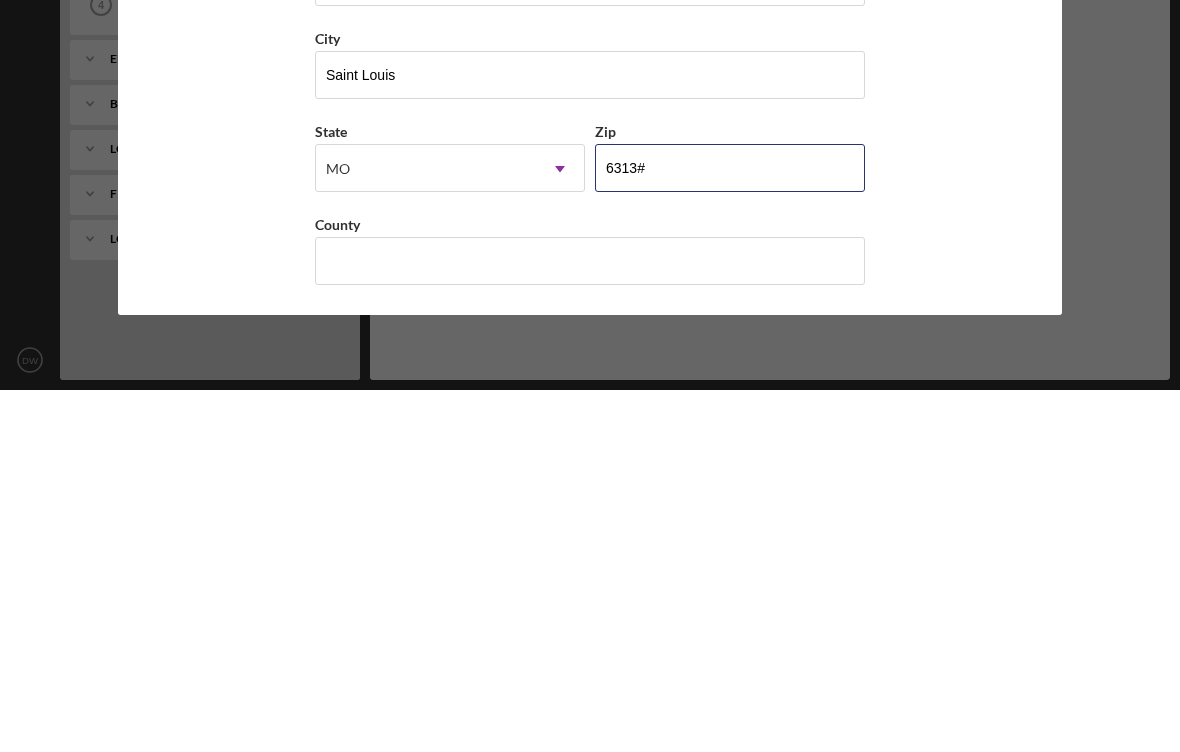 type on "63130" 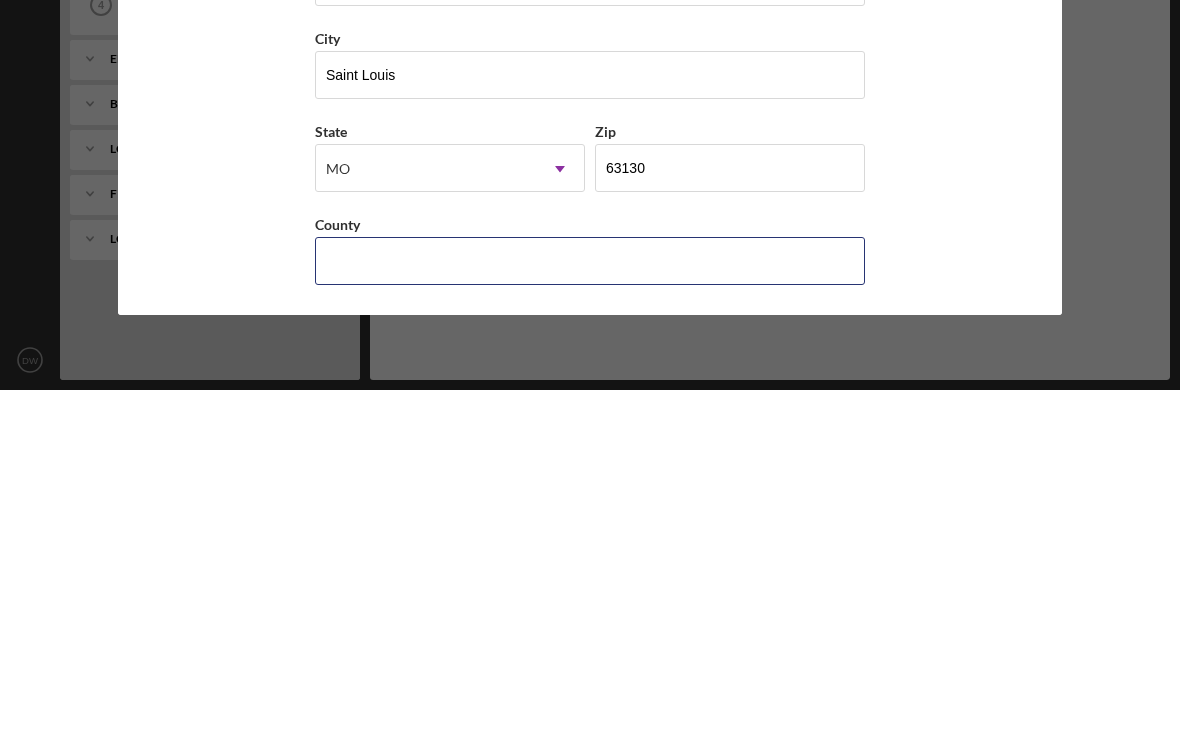 click on "County" at bounding box center (590, 623) 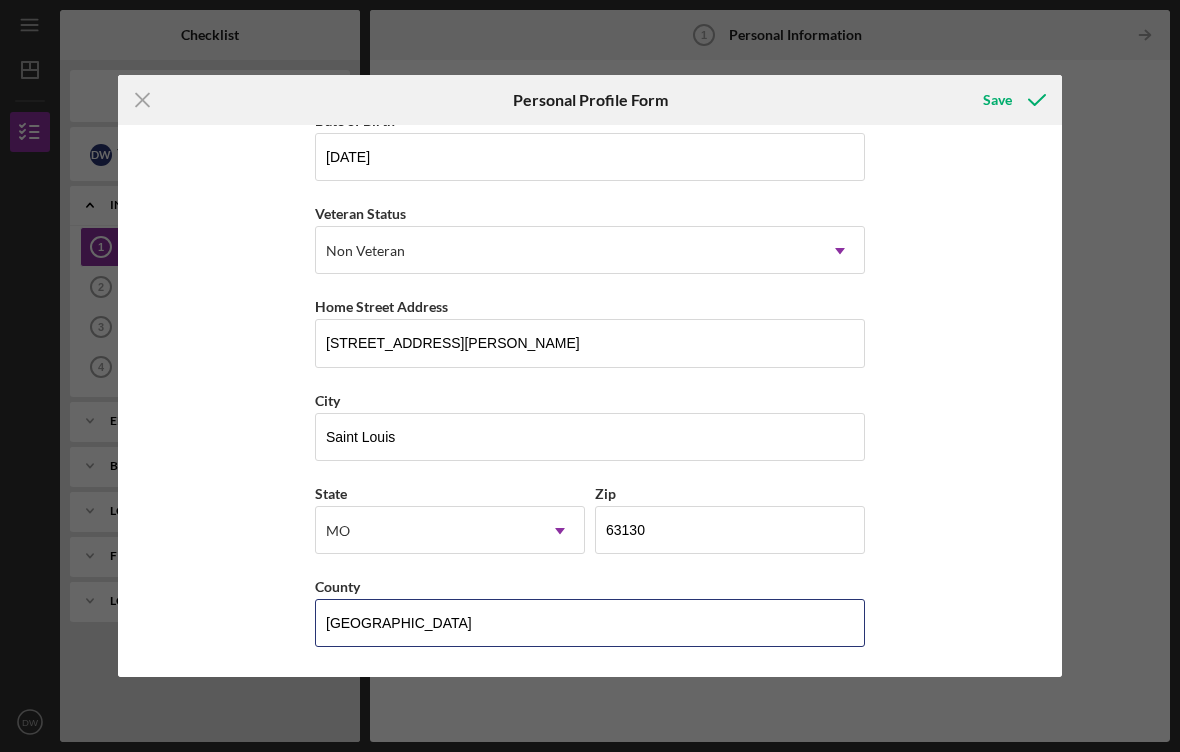 type on "[GEOGRAPHIC_DATA]" 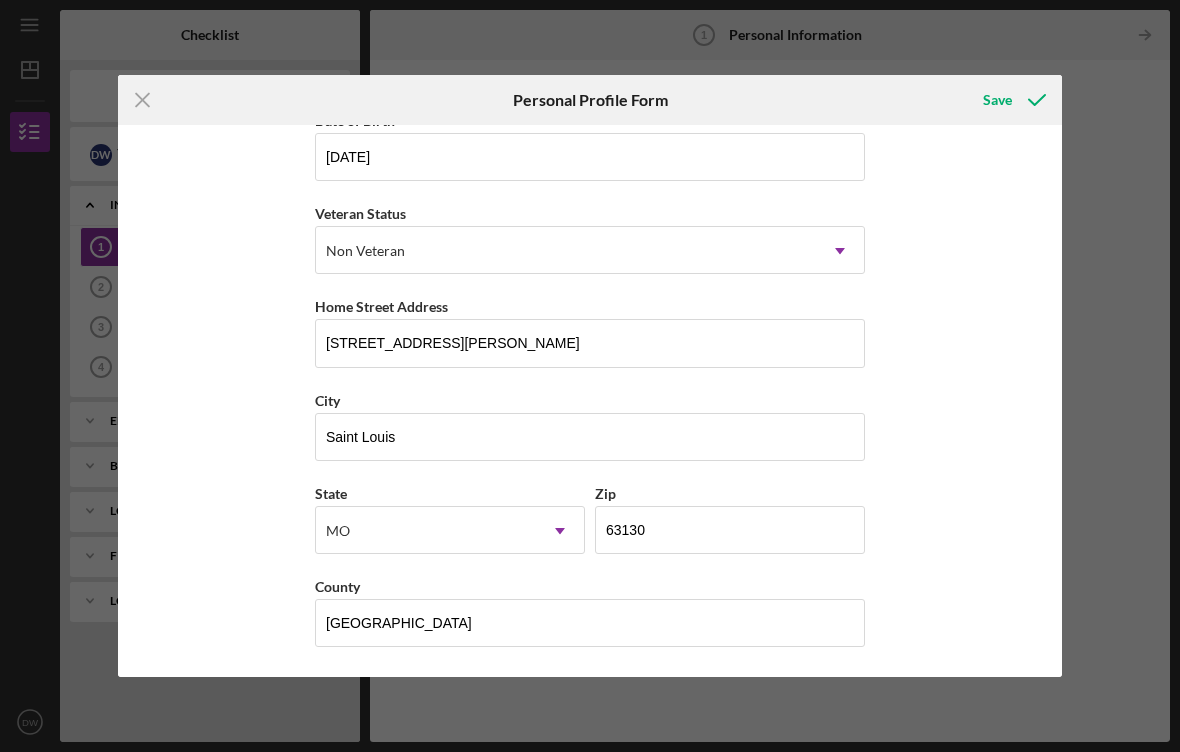 click 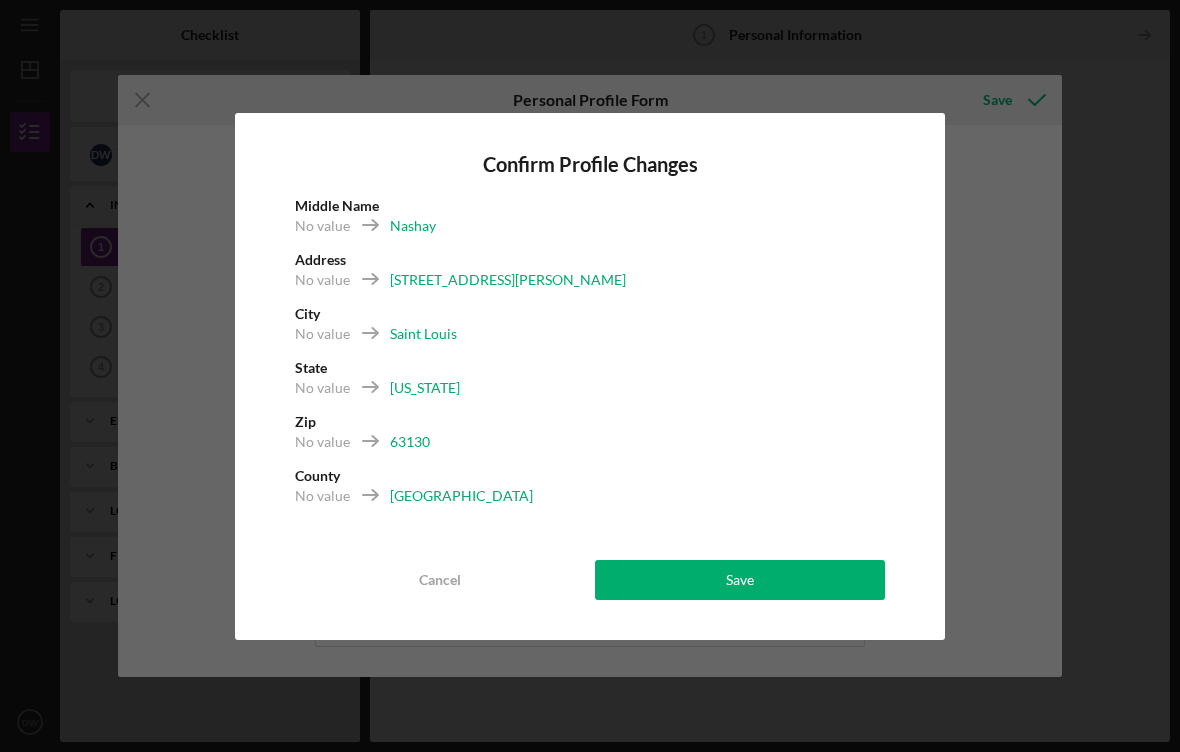 click on "Save" at bounding box center [740, 580] 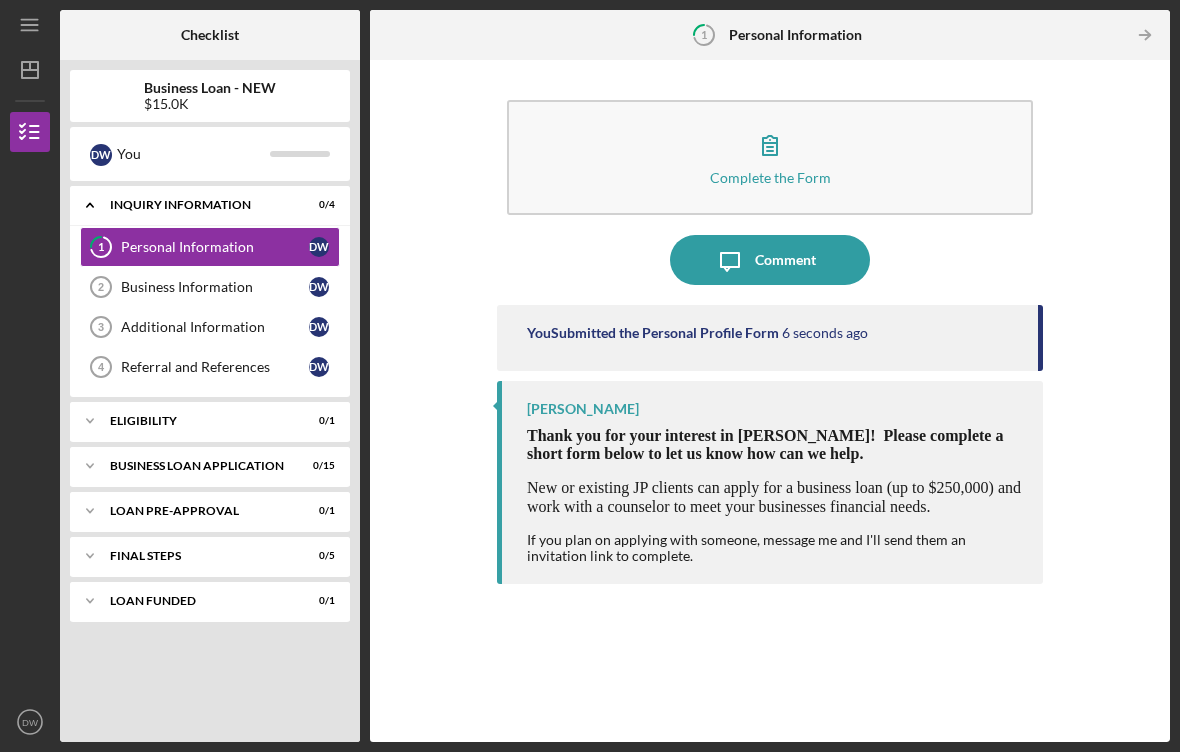 click 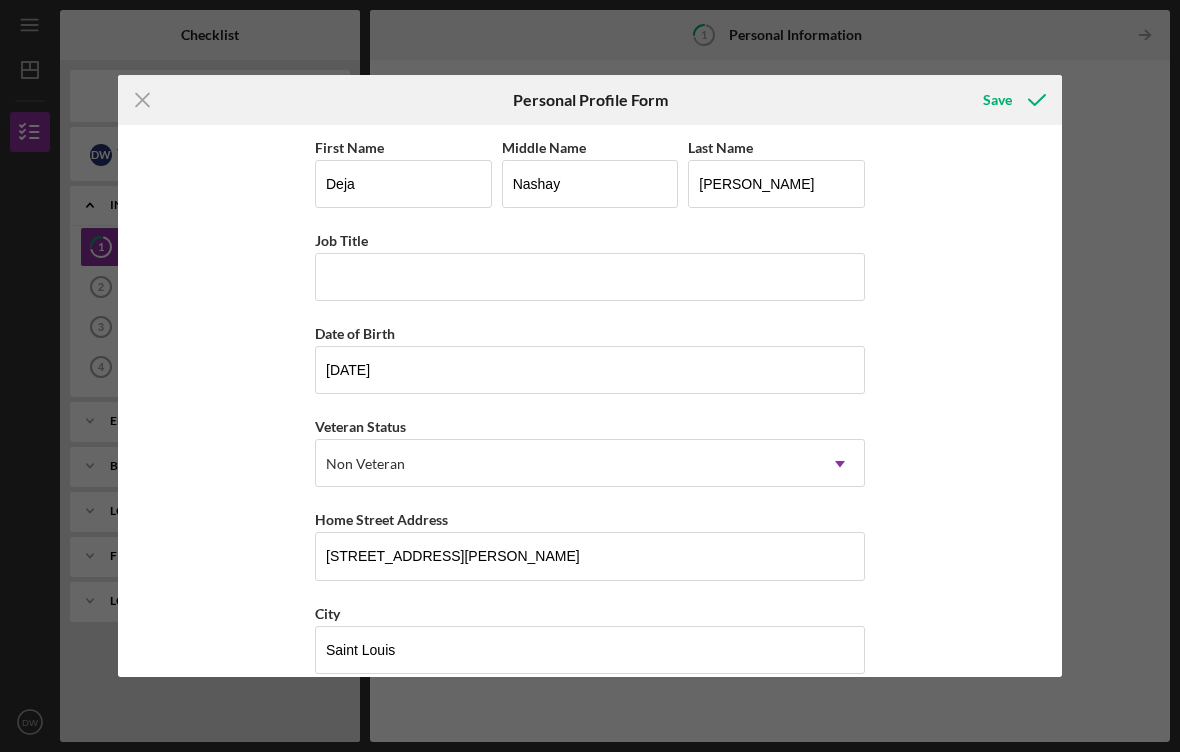 scroll, scrollTop: 0, scrollLeft: 0, axis: both 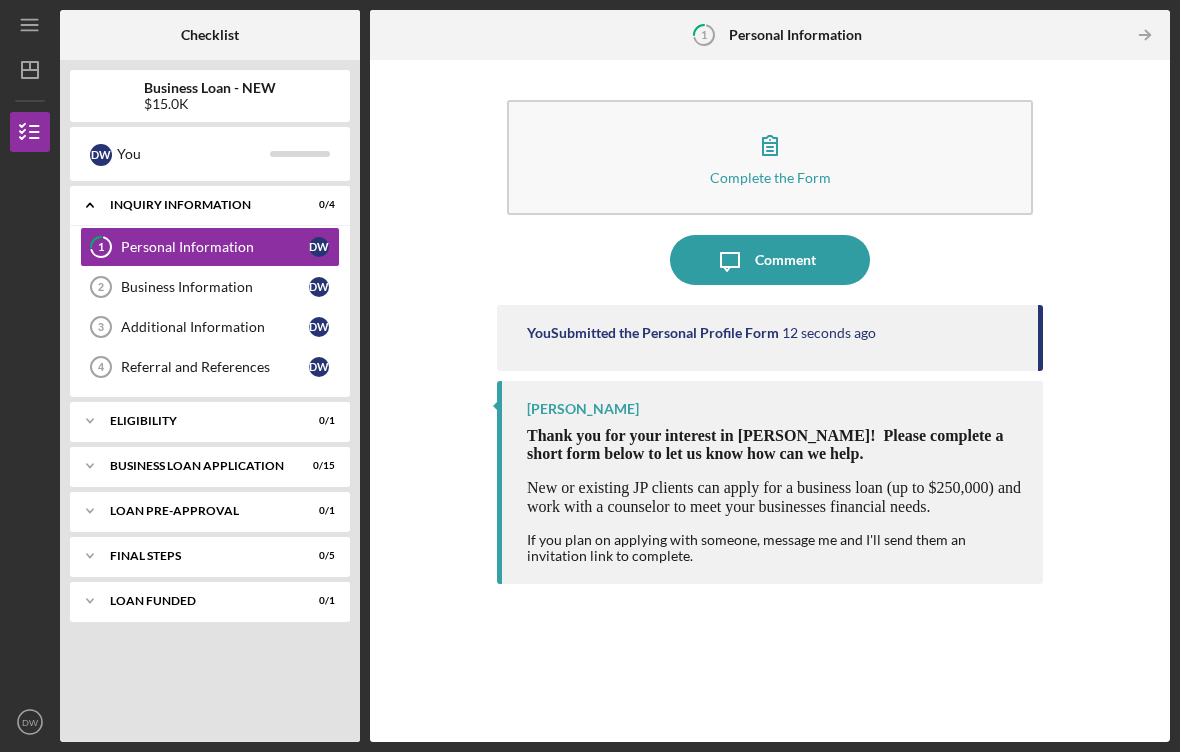 click on "Business Information 2" 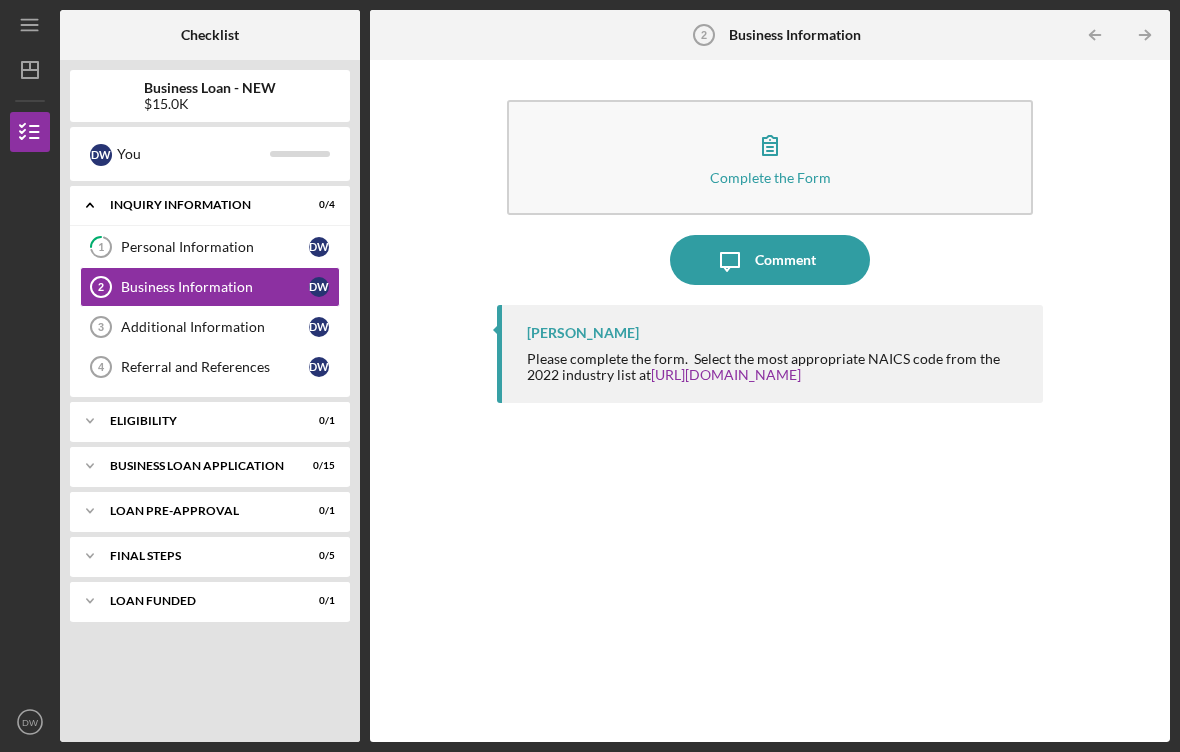 click on "Complete the Form" at bounding box center [770, 177] 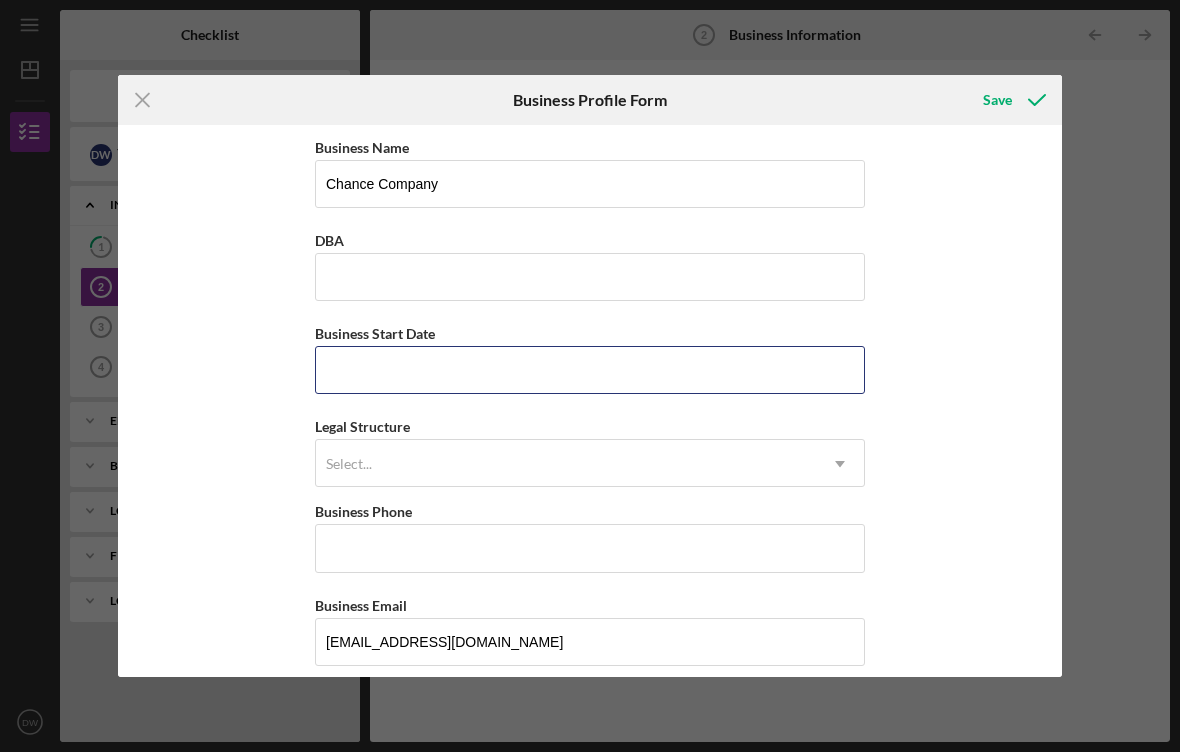 click on "Business Start Date" at bounding box center (590, 370) 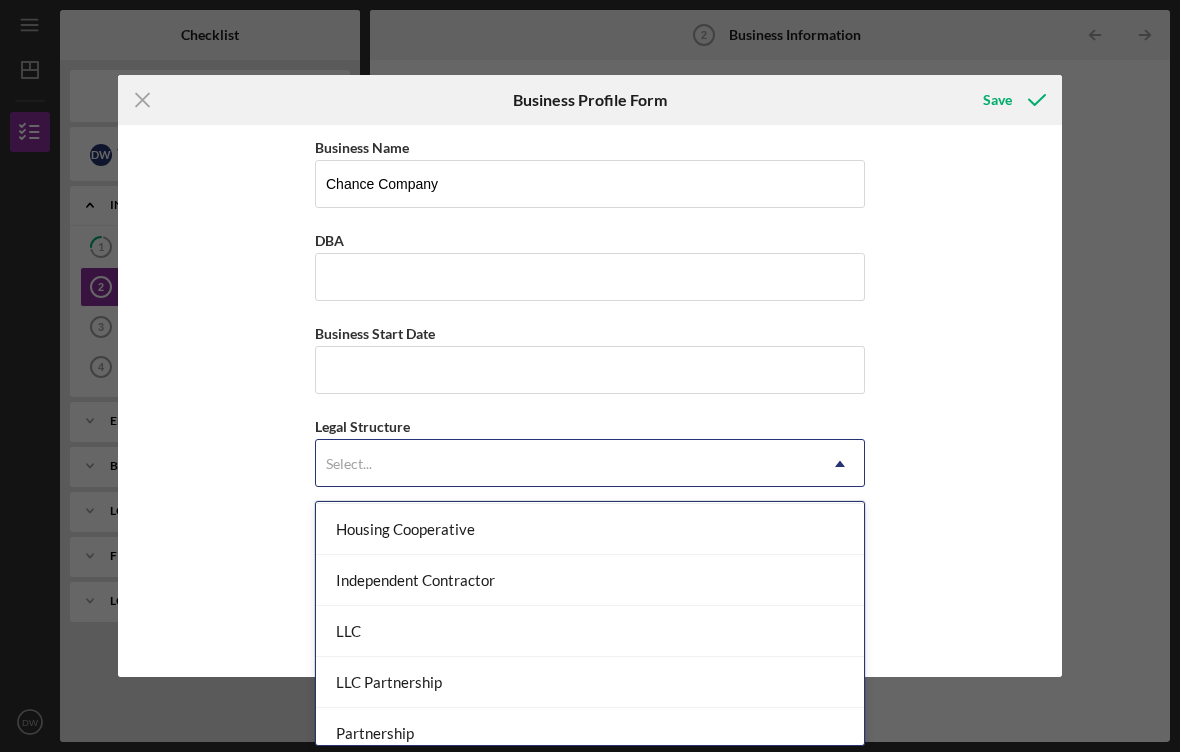 scroll, scrollTop: 255, scrollLeft: 0, axis: vertical 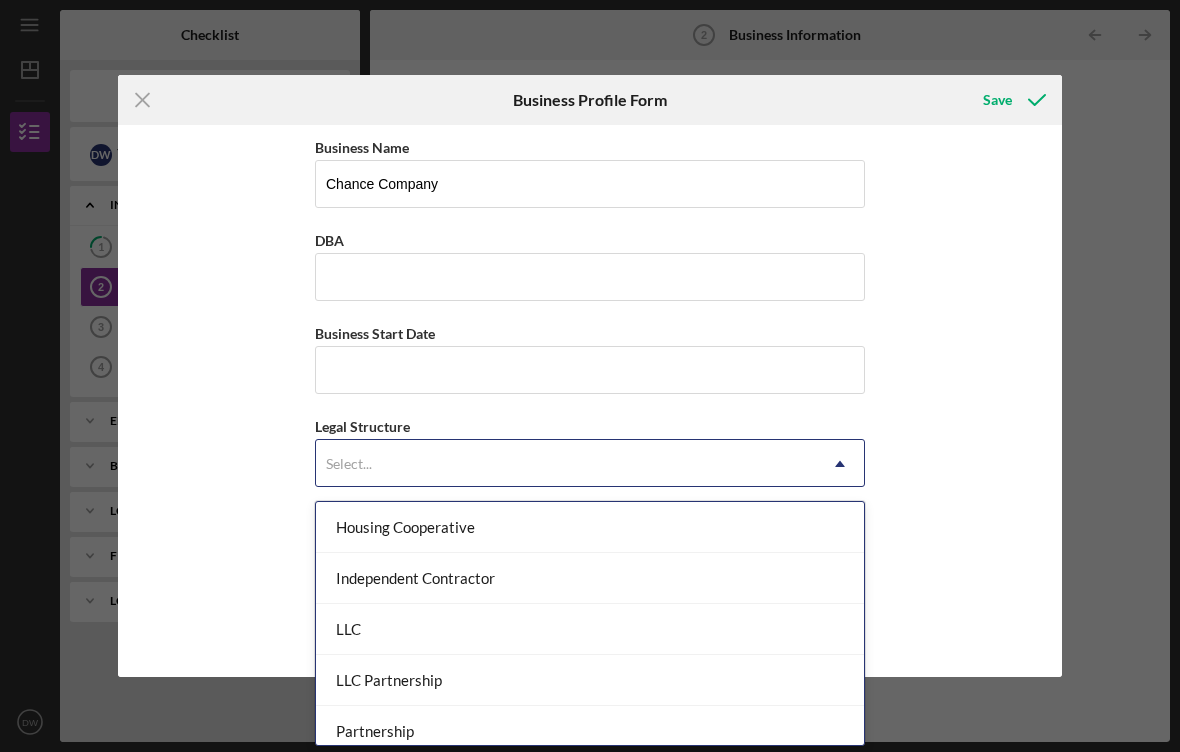 click on "LLC" at bounding box center [590, 629] 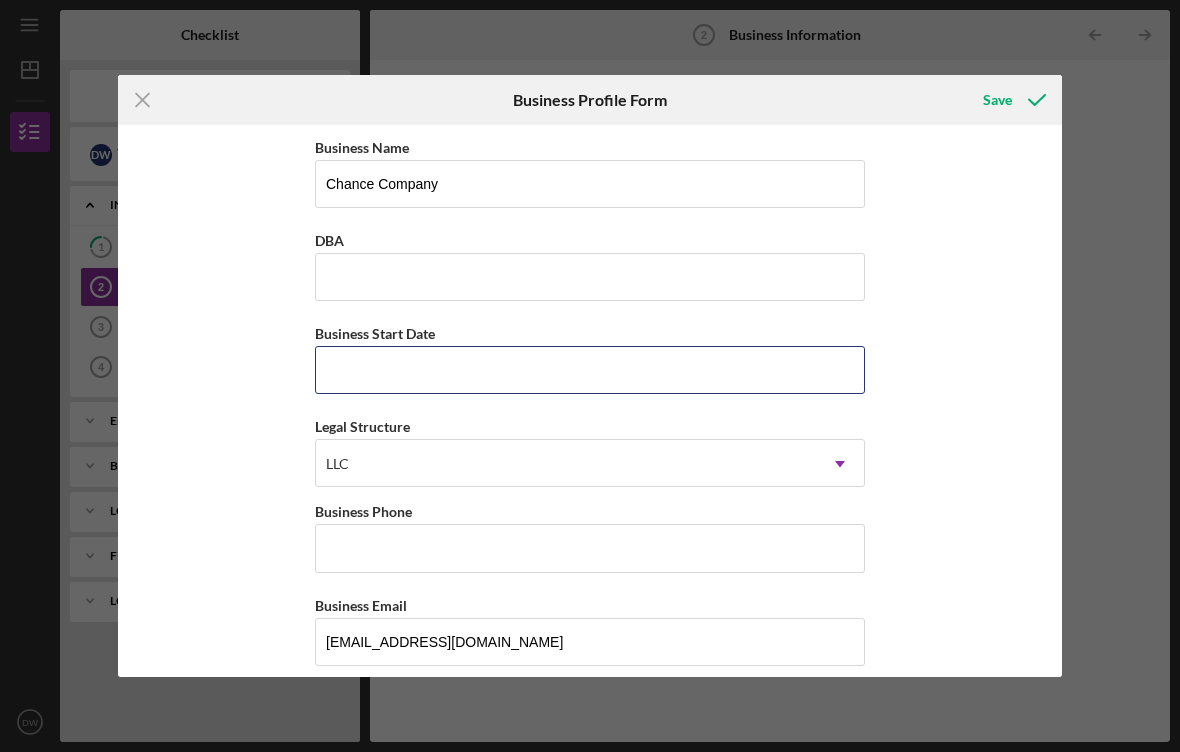 click on "Business Start Date" at bounding box center [590, 370] 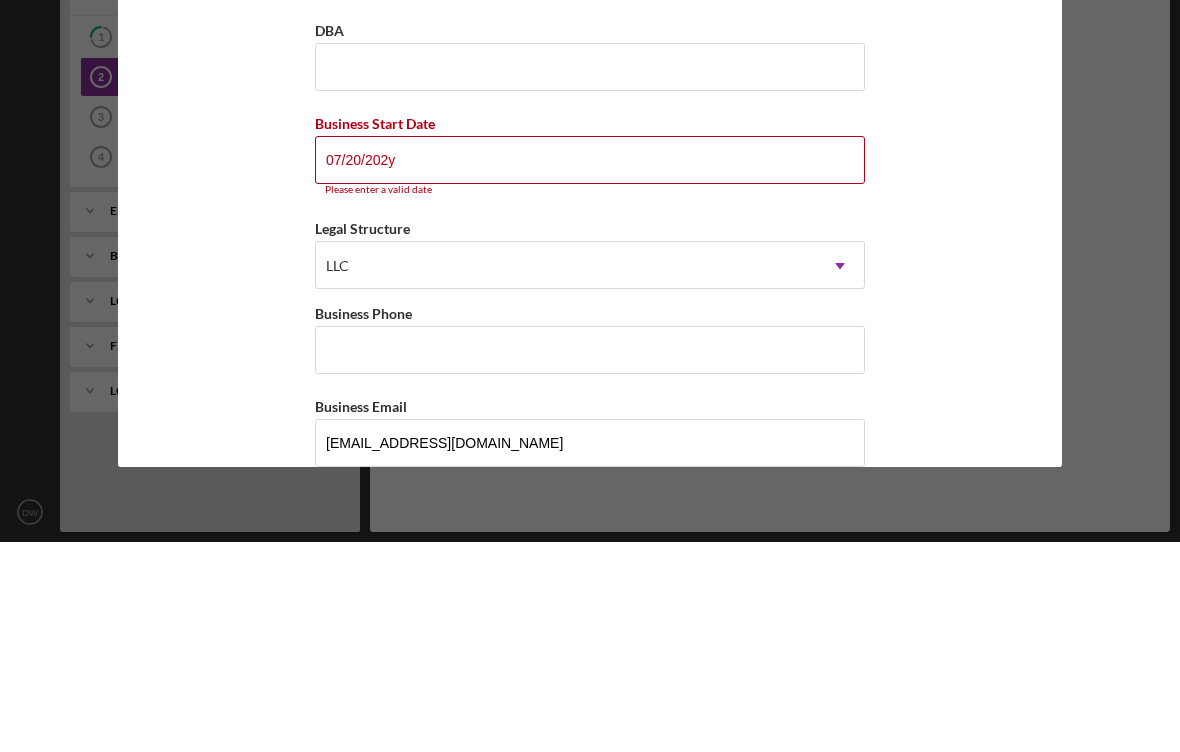 type on "[DATE]" 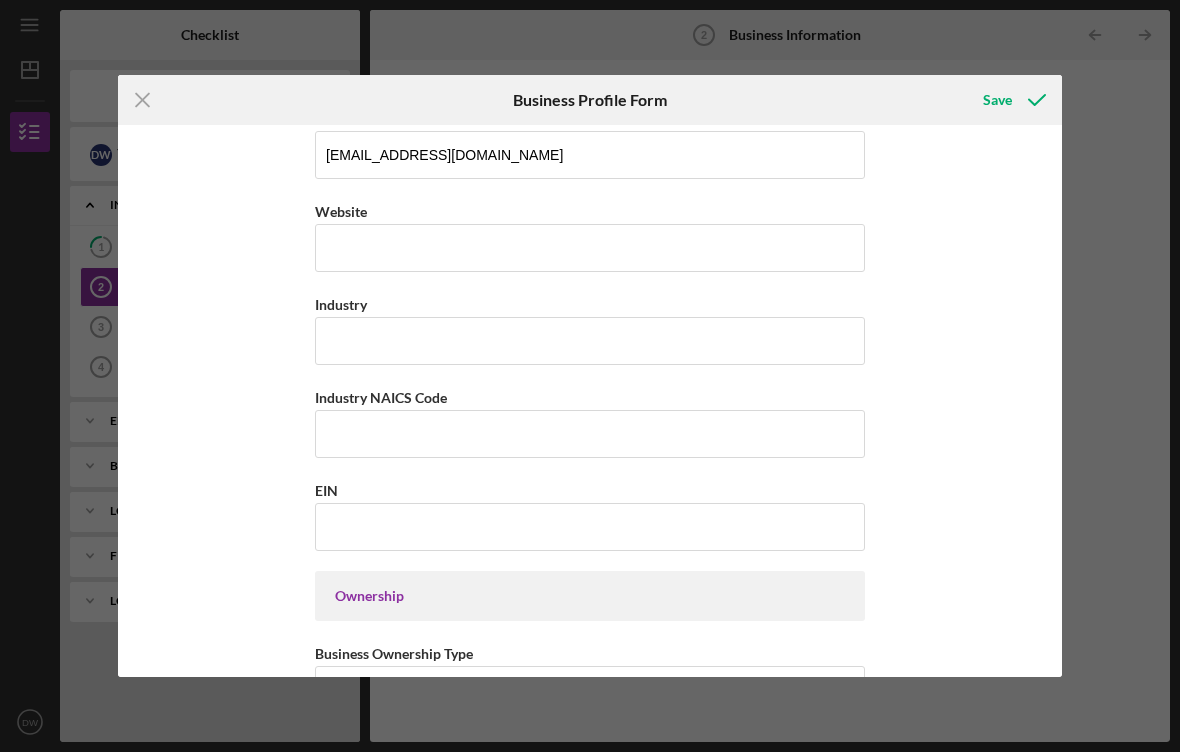 scroll, scrollTop: 490, scrollLeft: 0, axis: vertical 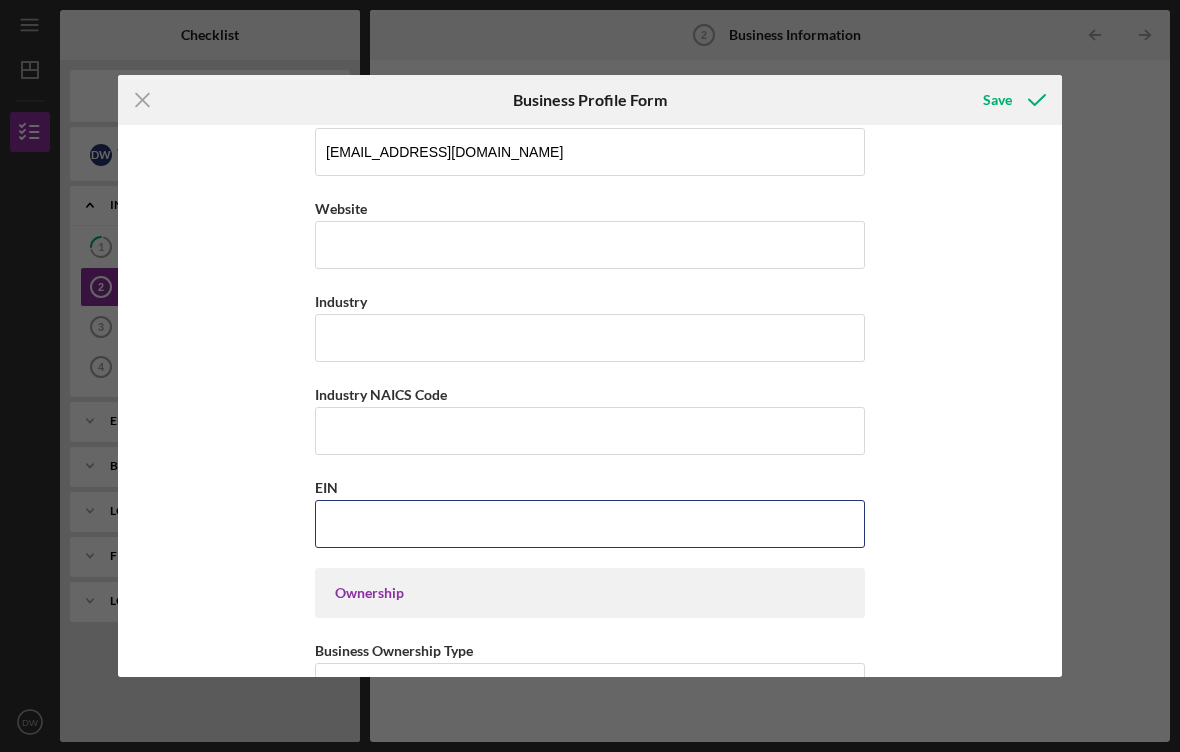 click on "EIN" at bounding box center [590, 524] 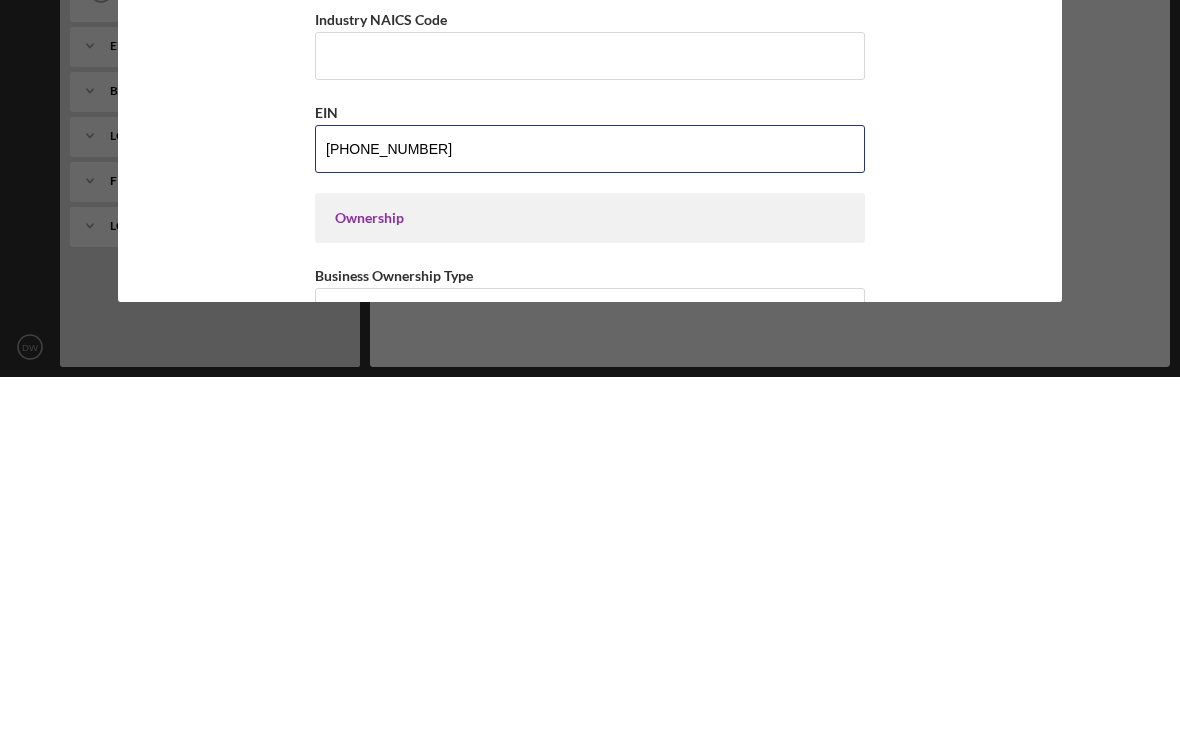 type on "[US_EMPLOYER_IDENTIFICATION_NUMBER]" 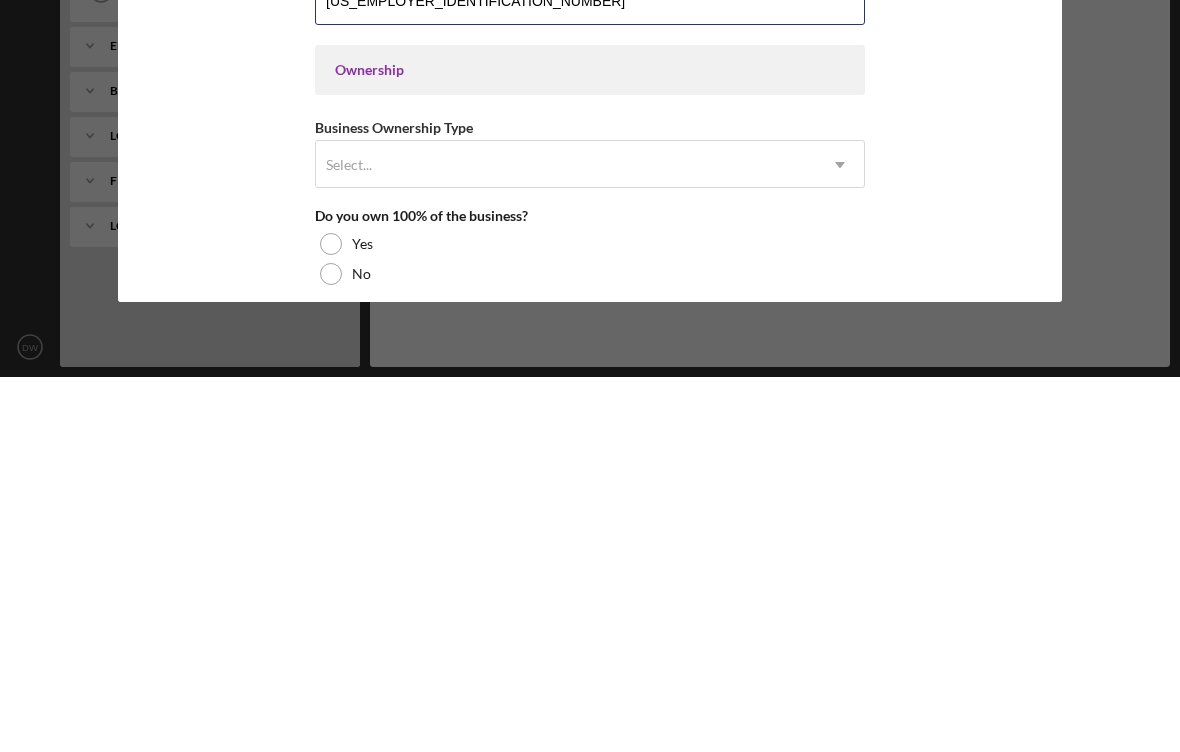 scroll, scrollTop: 644, scrollLeft: 0, axis: vertical 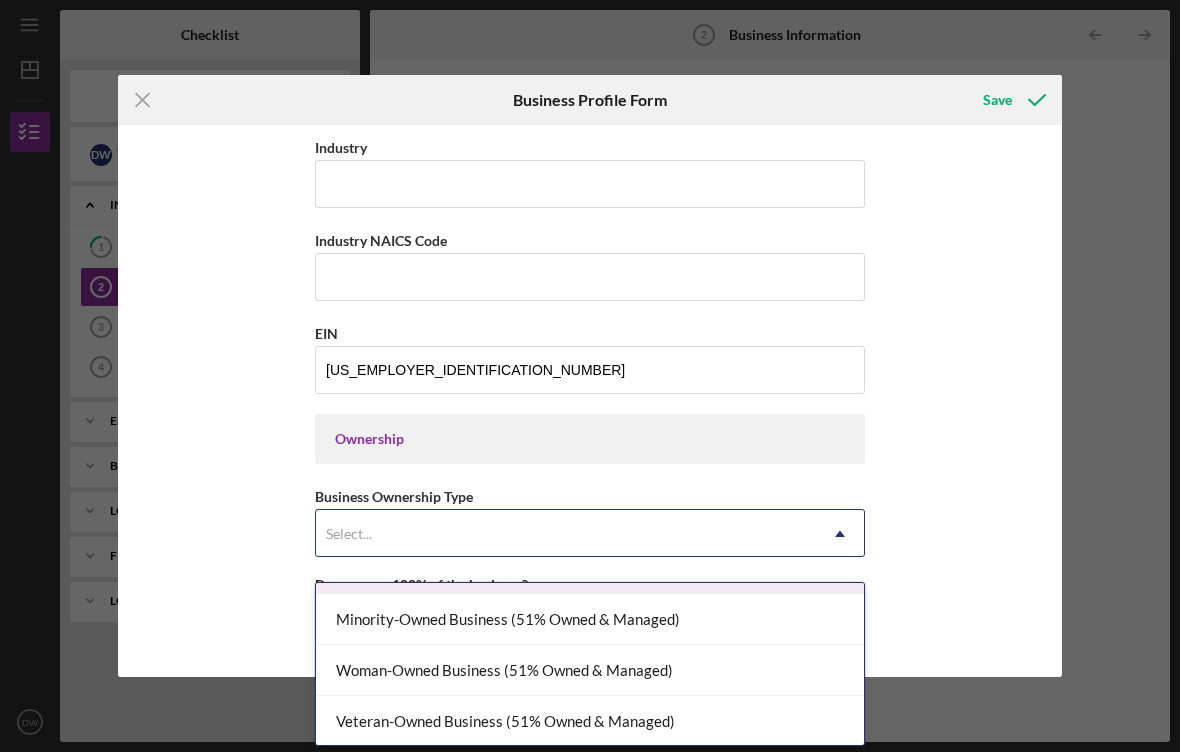 click on "Woman-Owned Business (51% Owned & Managed)" at bounding box center [590, 670] 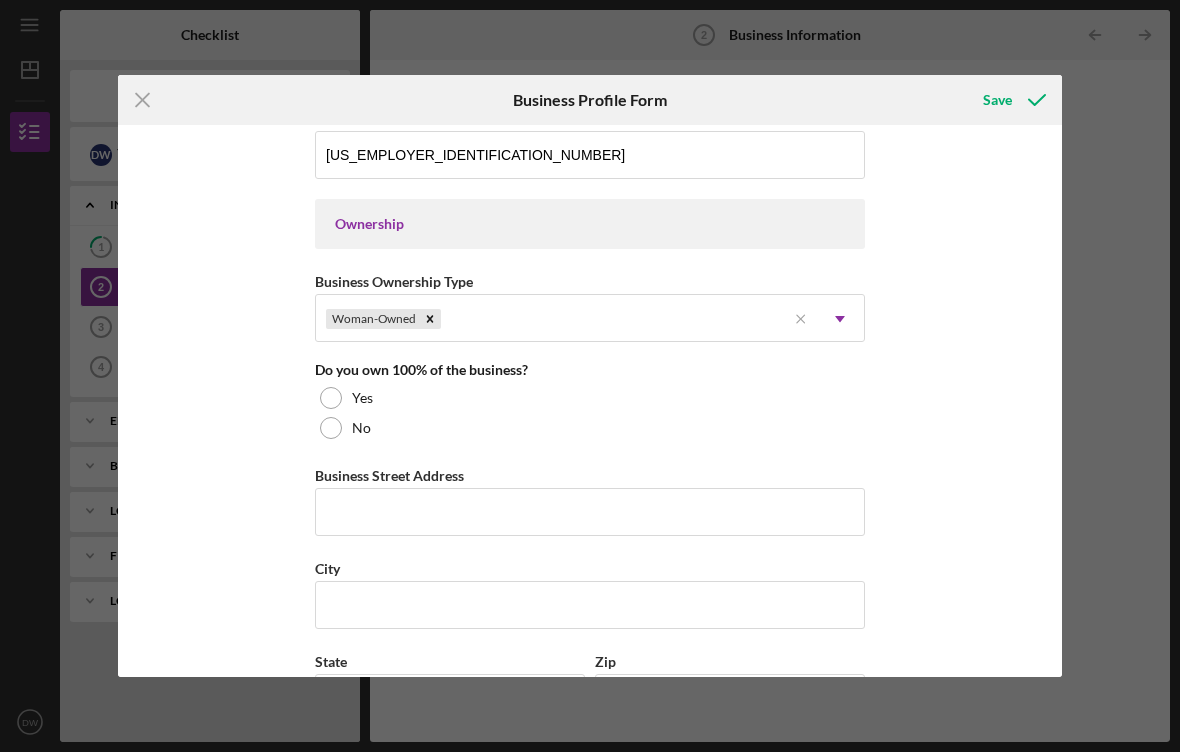 scroll, scrollTop: 861, scrollLeft: 0, axis: vertical 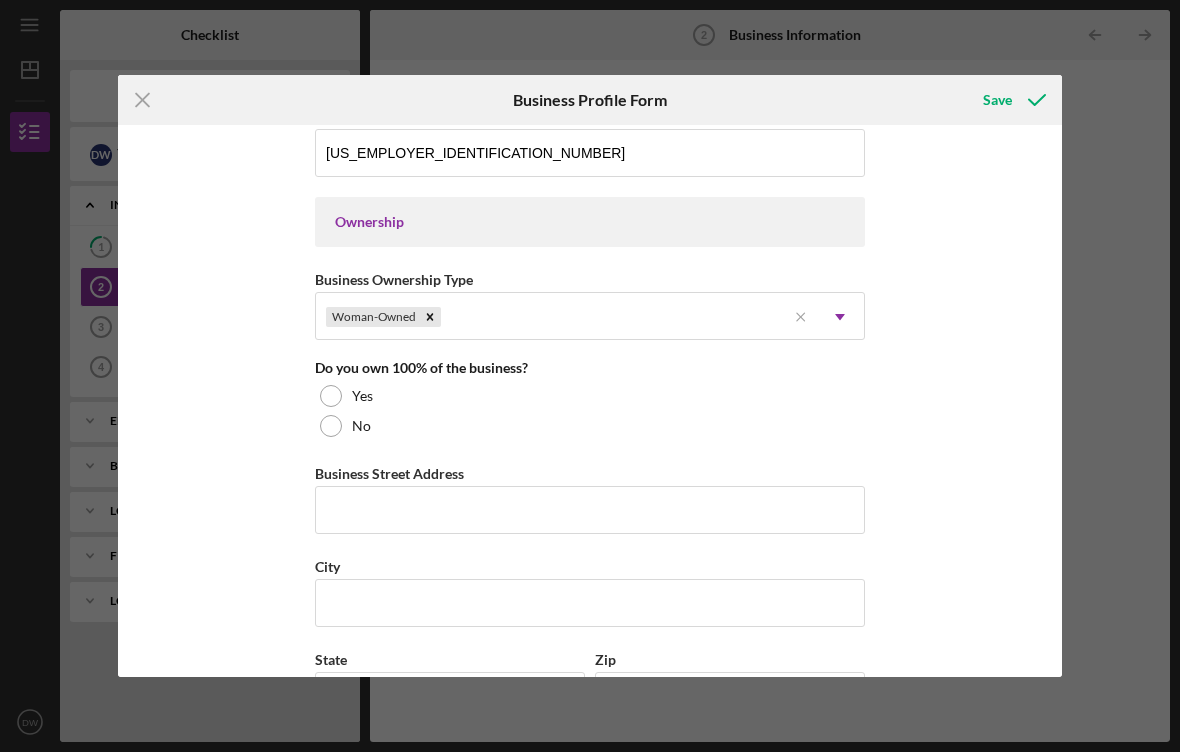 click at bounding box center [331, 396] 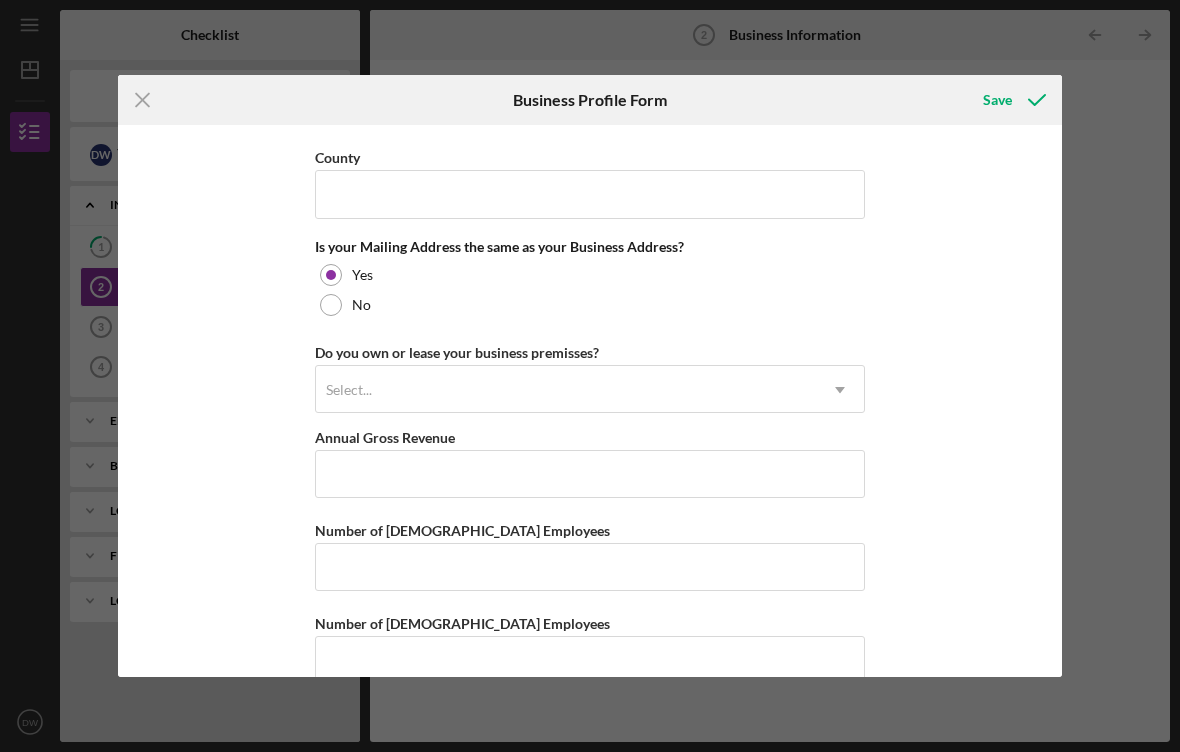 scroll, scrollTop: 1458, scrollLeft: 0, axis: vertical 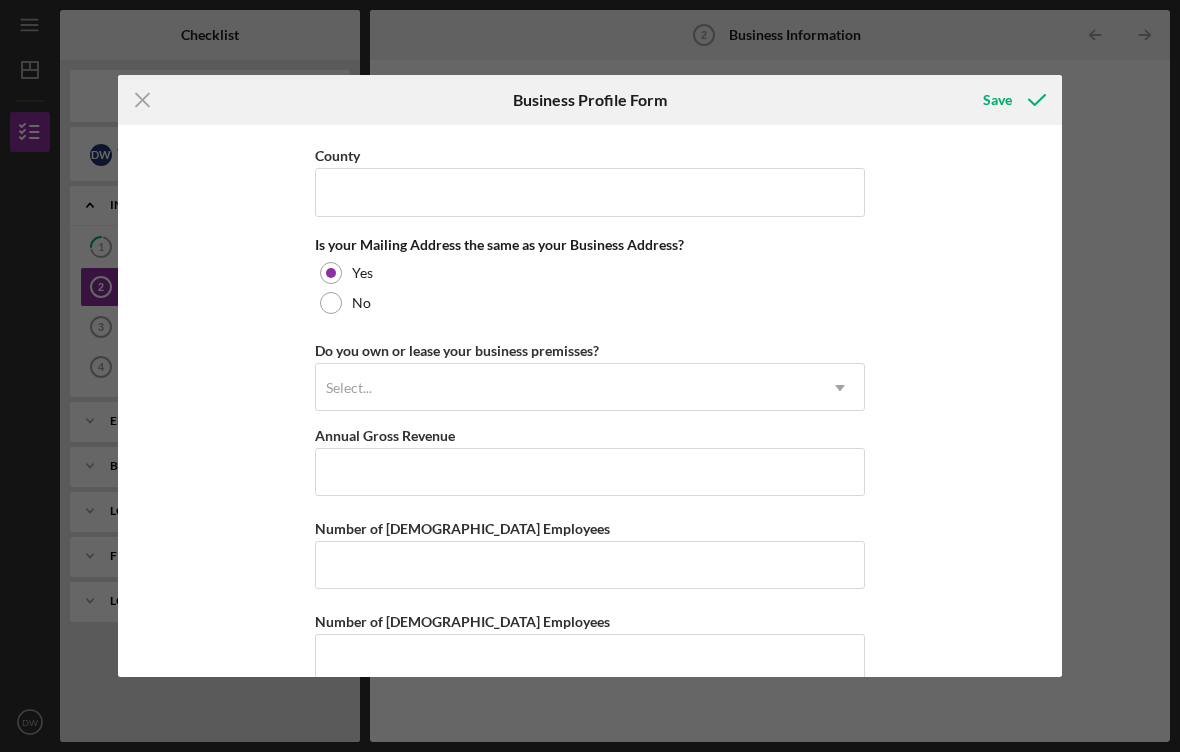 click on "Select..." at bounding box center (566, 388) 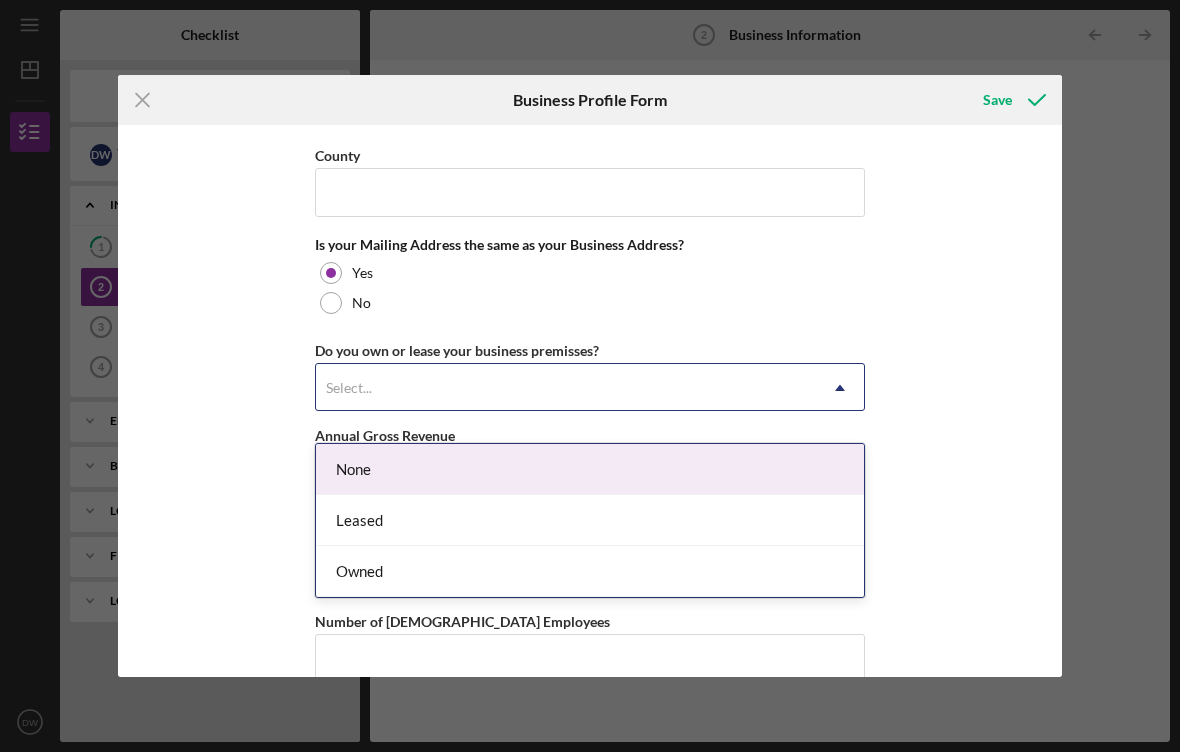 click on "Leased" at bounding box center (590, 520) 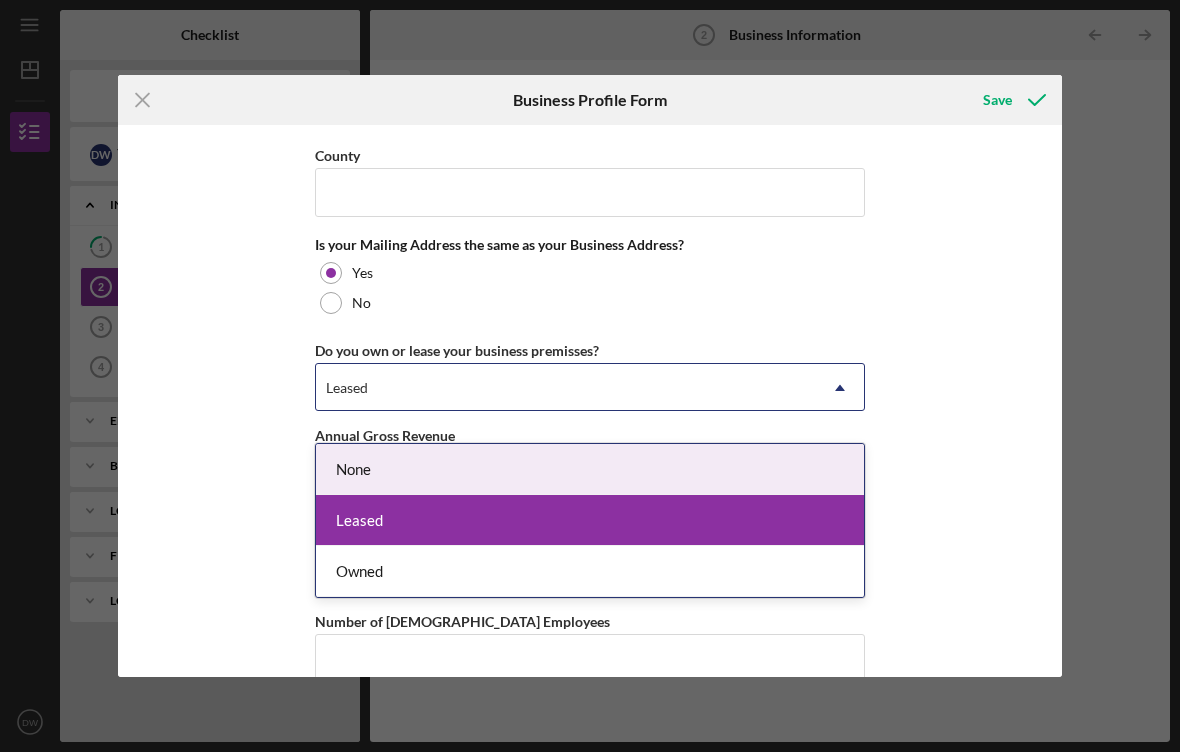 click on "None" at bounding box center (590, 469) 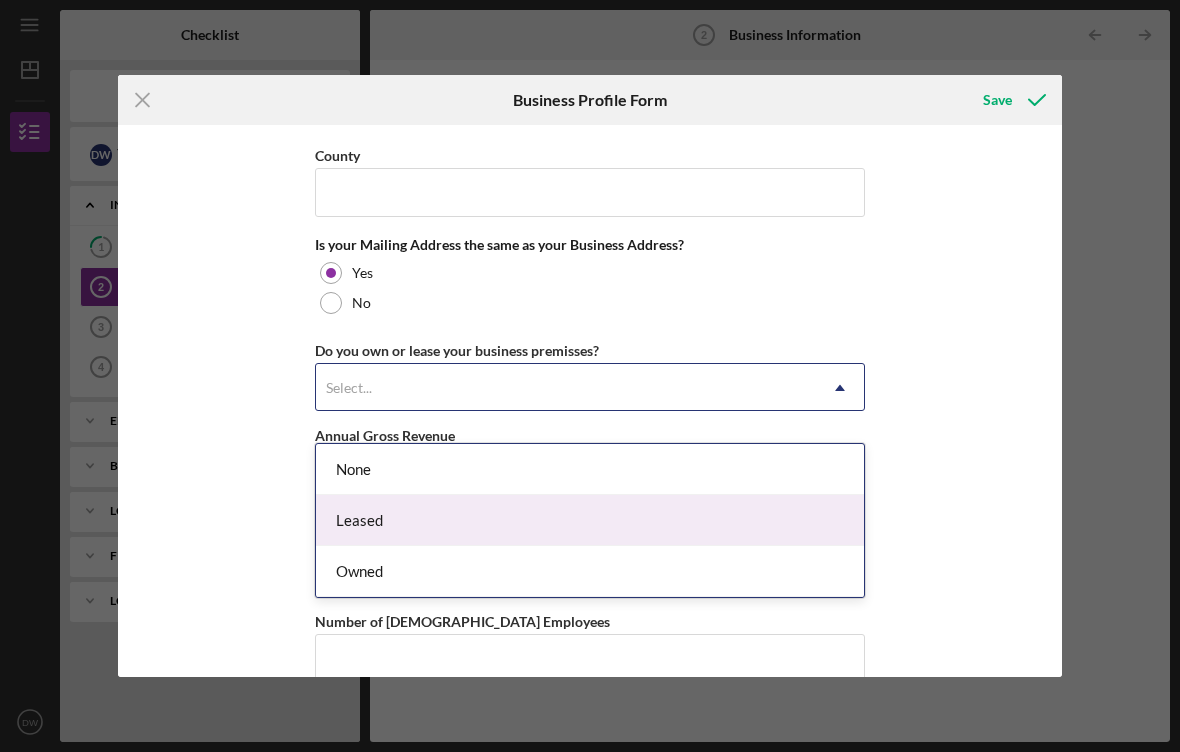 click on "Leased" at bounding box center (590, 520) 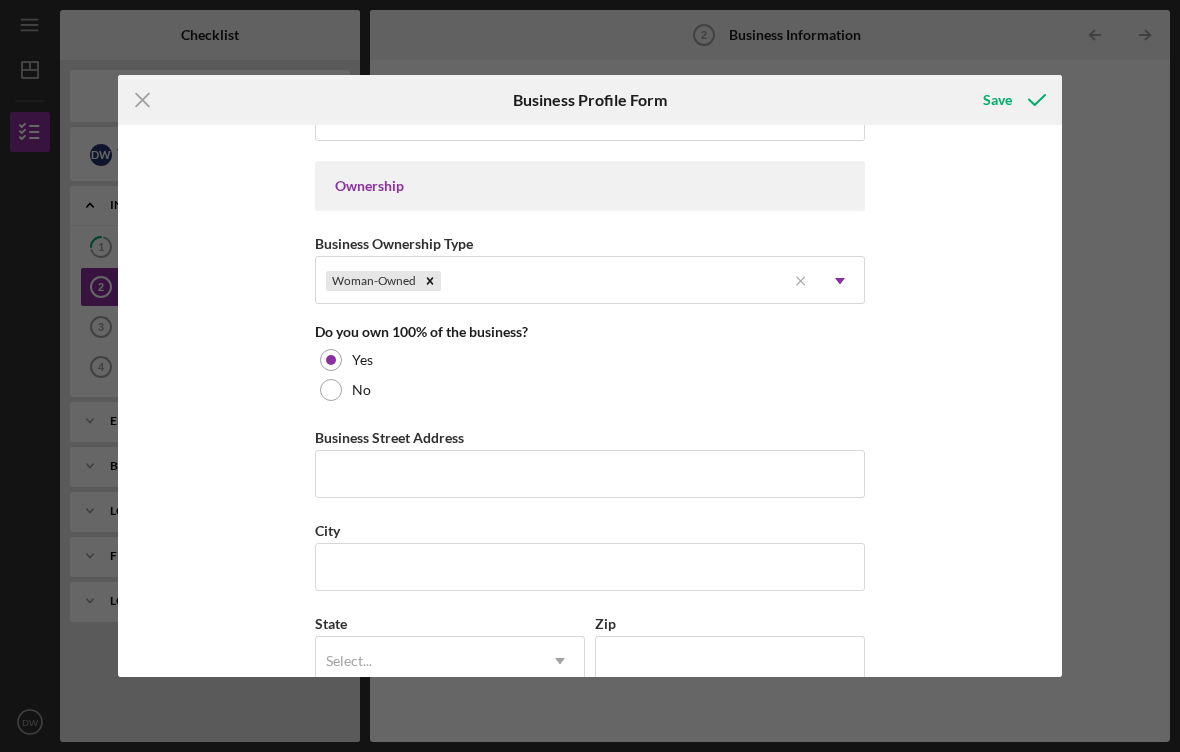 scroll, scrollTop: 897, scrollLeft: 0, axis: vertical 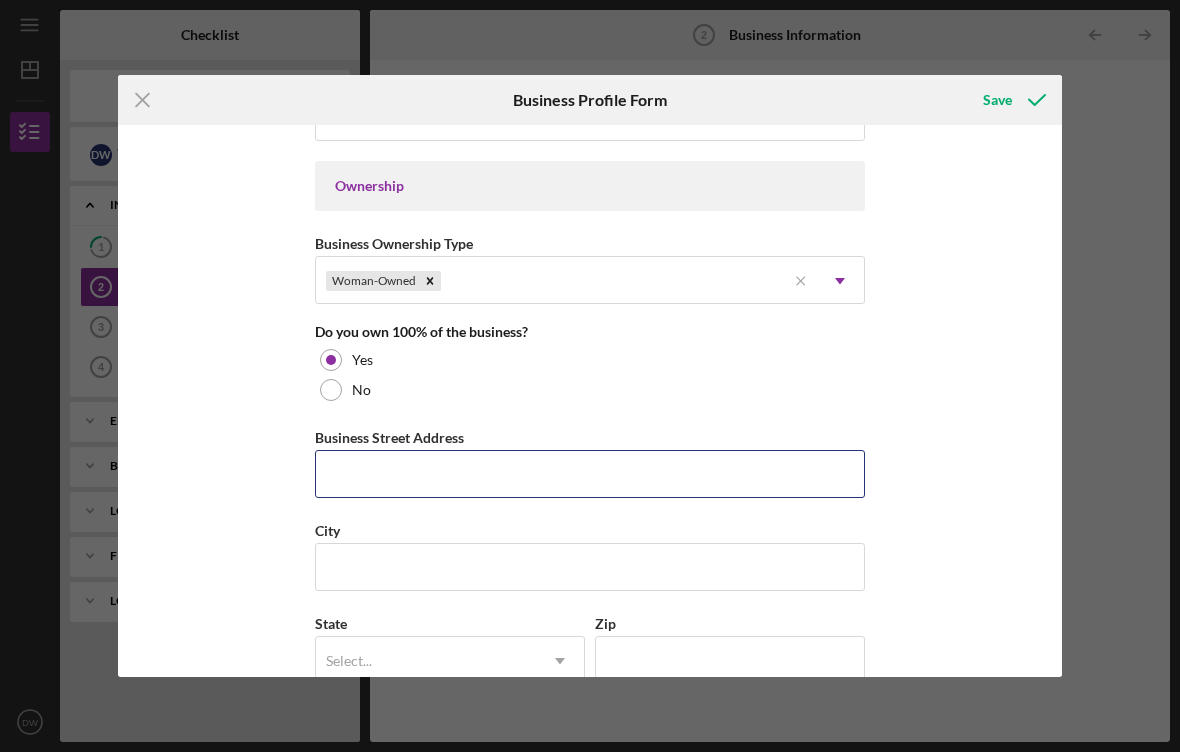 click on "Business Street Address" at bounding box center [590, 474] 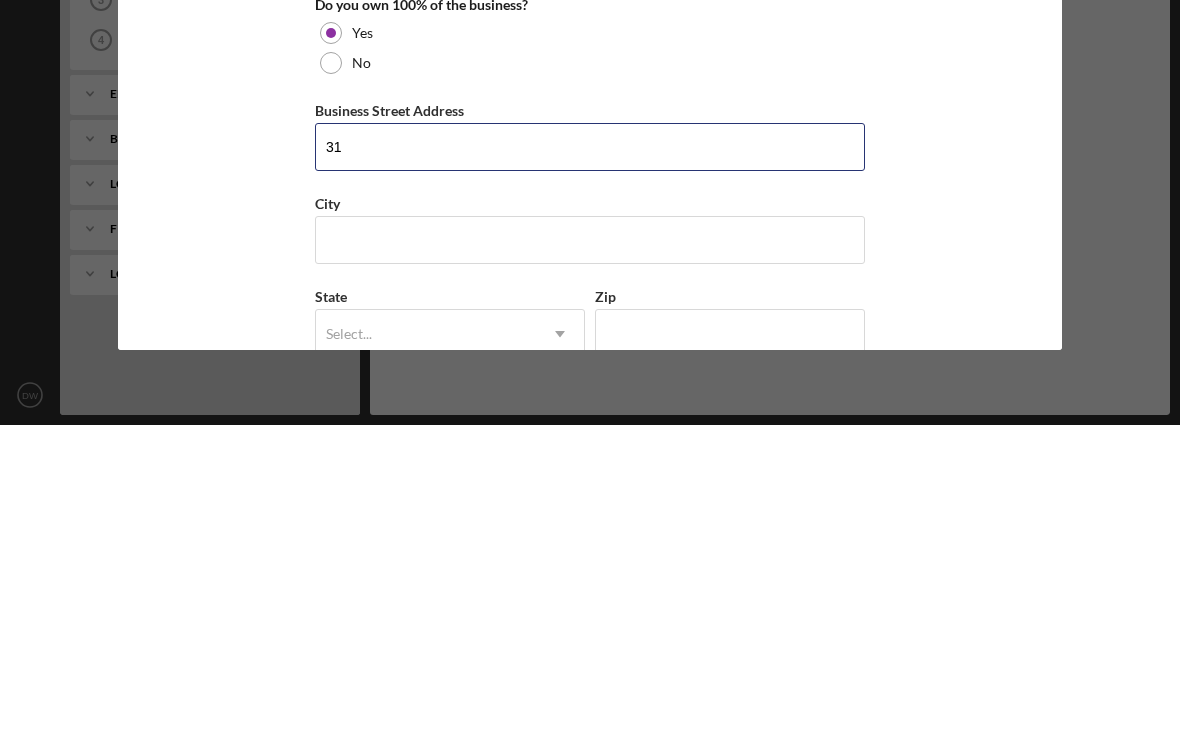 type on "3" 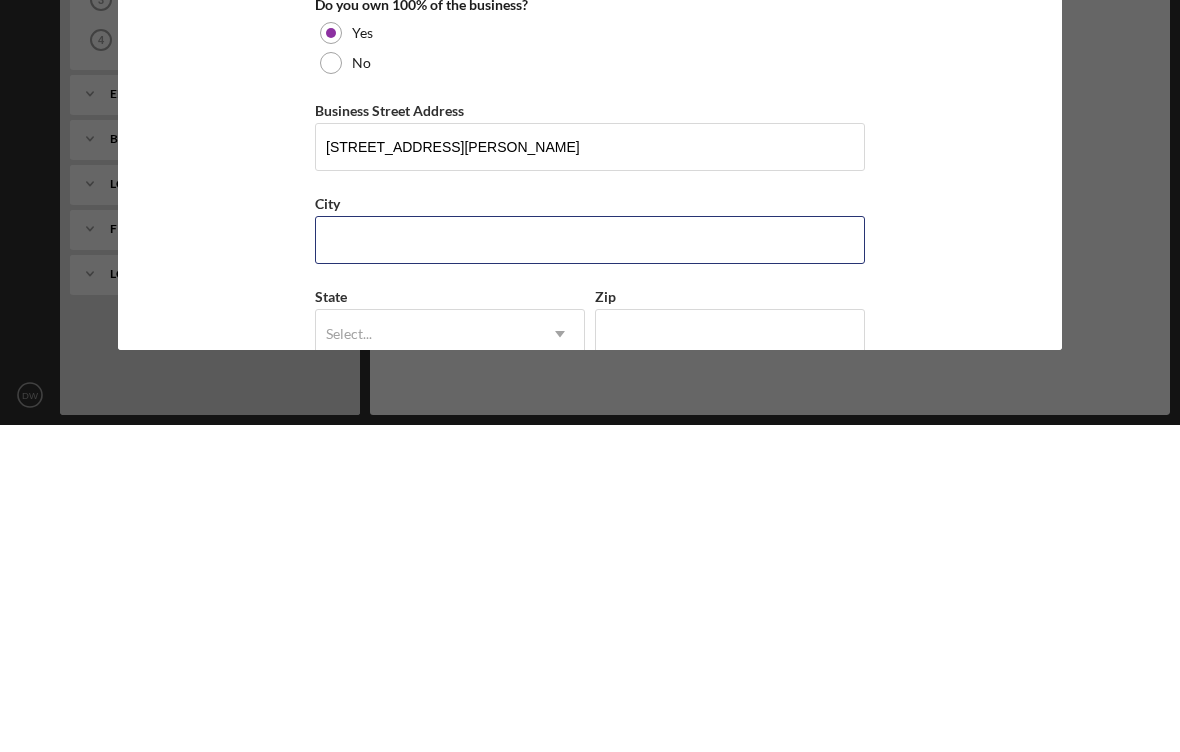 click on "City" at bounding box center [590, 567] 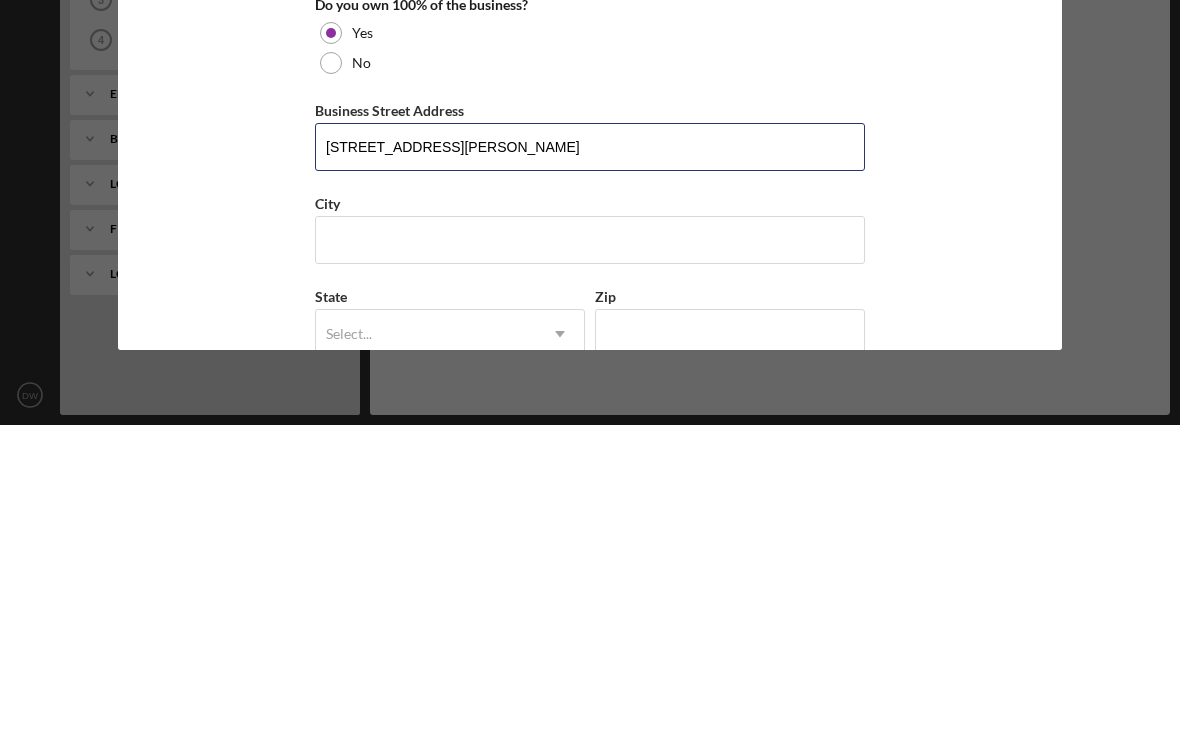 click on "[STREET_ADDRESS][PERSON_NAME]" at bounding box center [590, 474] 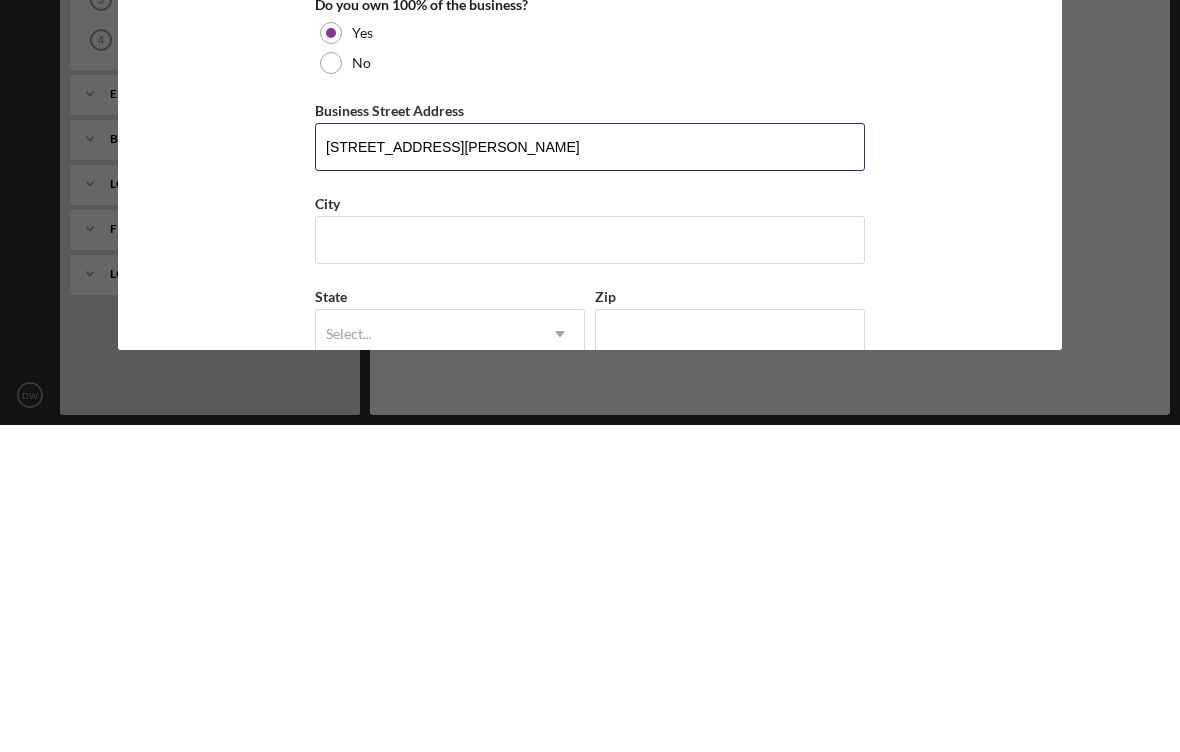 scroll, scrollTop: 894, scrollLeft: 0, axis: vertical 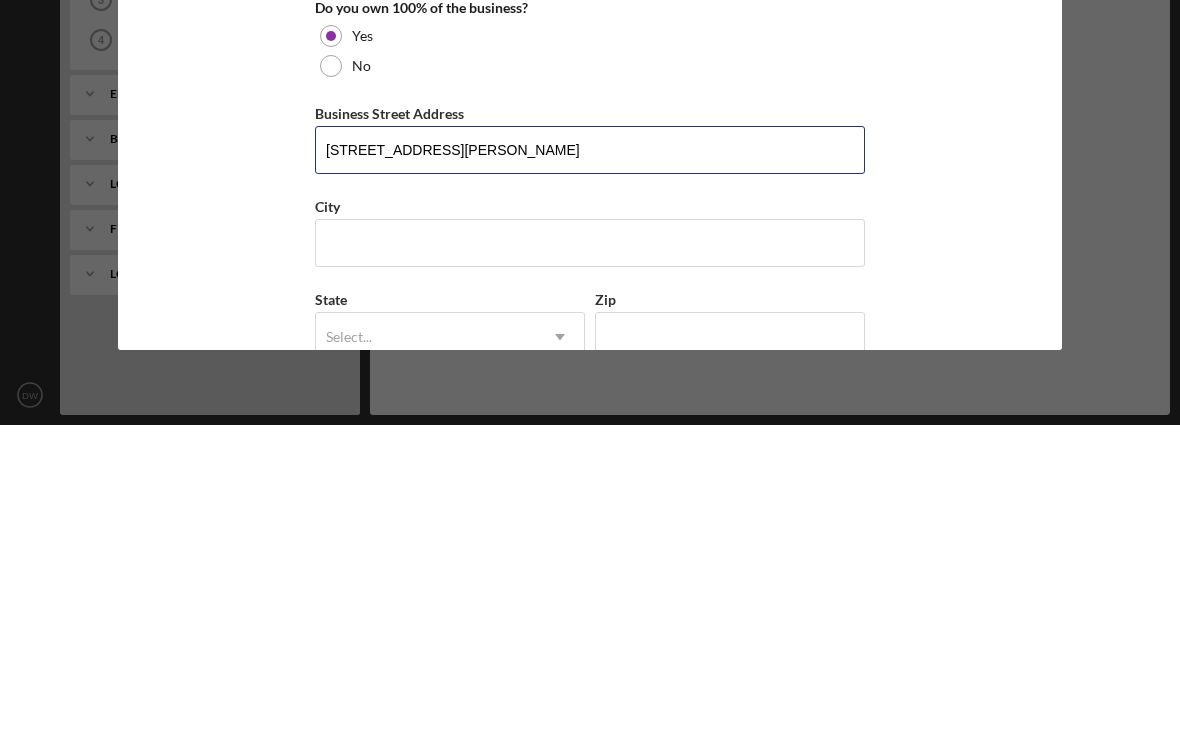 type on "[STREET_ADDRESS][PERSON_NAME]" 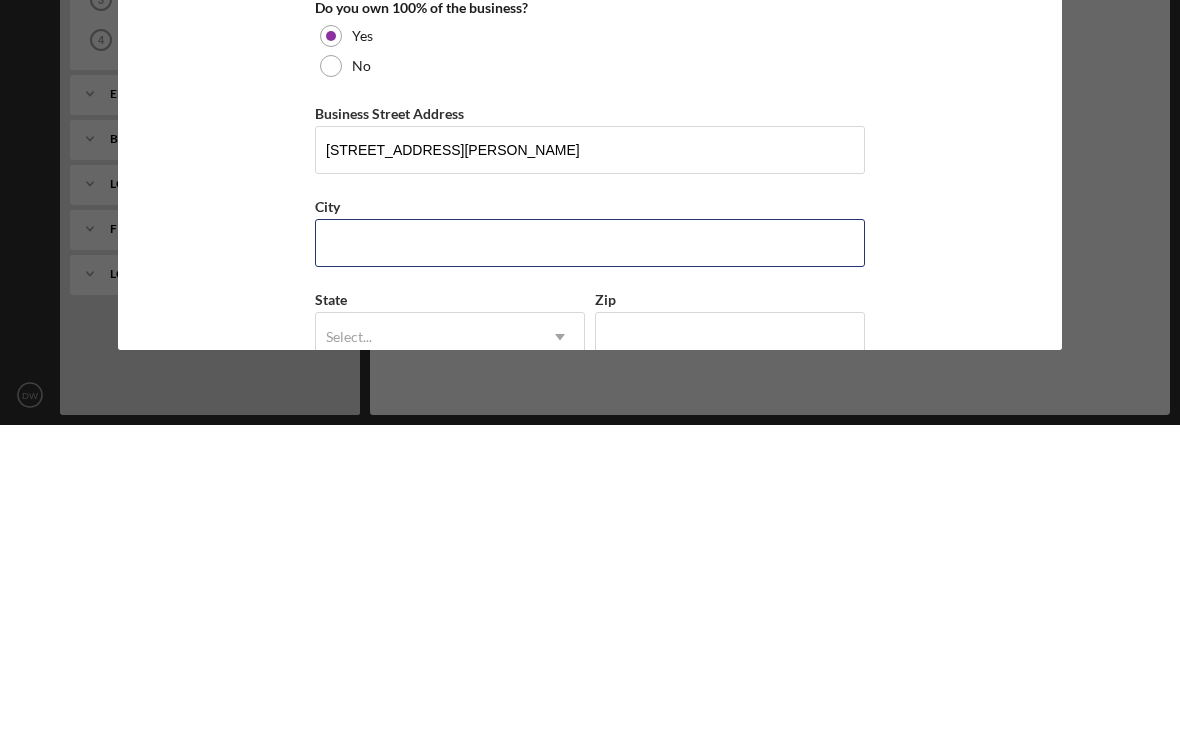 click on "City" at bounding box center (590, 570) 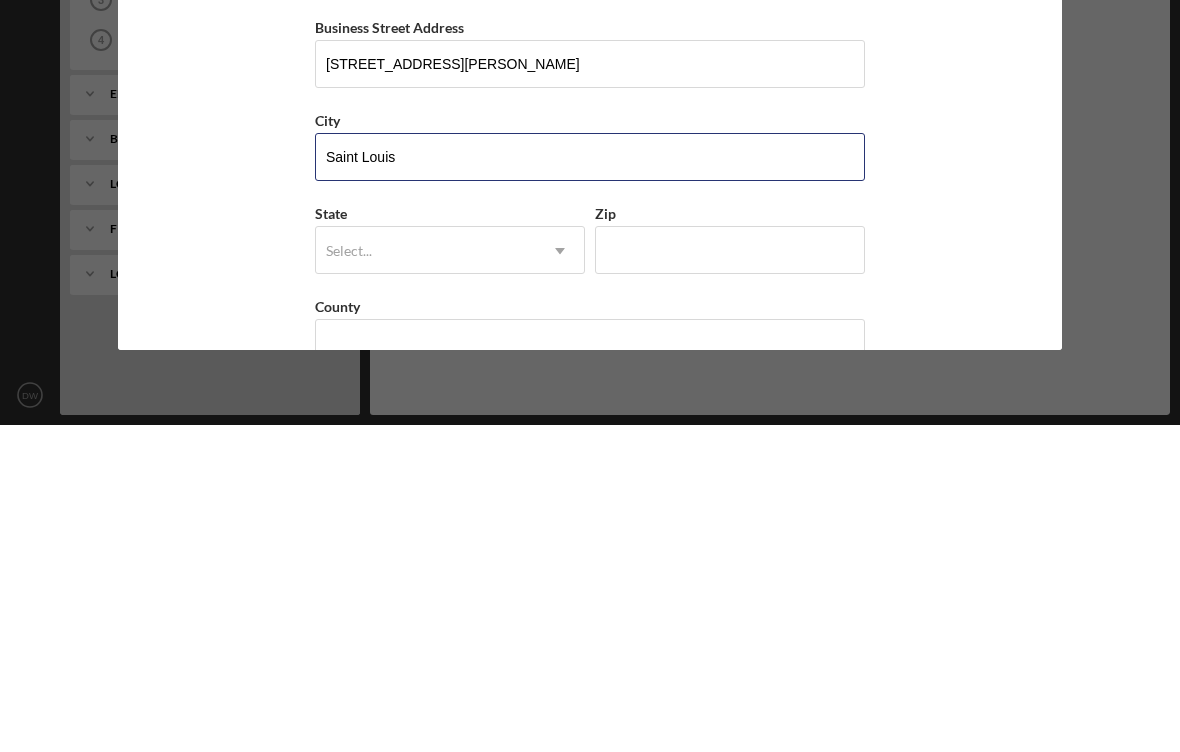 scroll, scrollTop: 988, scrollLeft: 0, axis: vertical 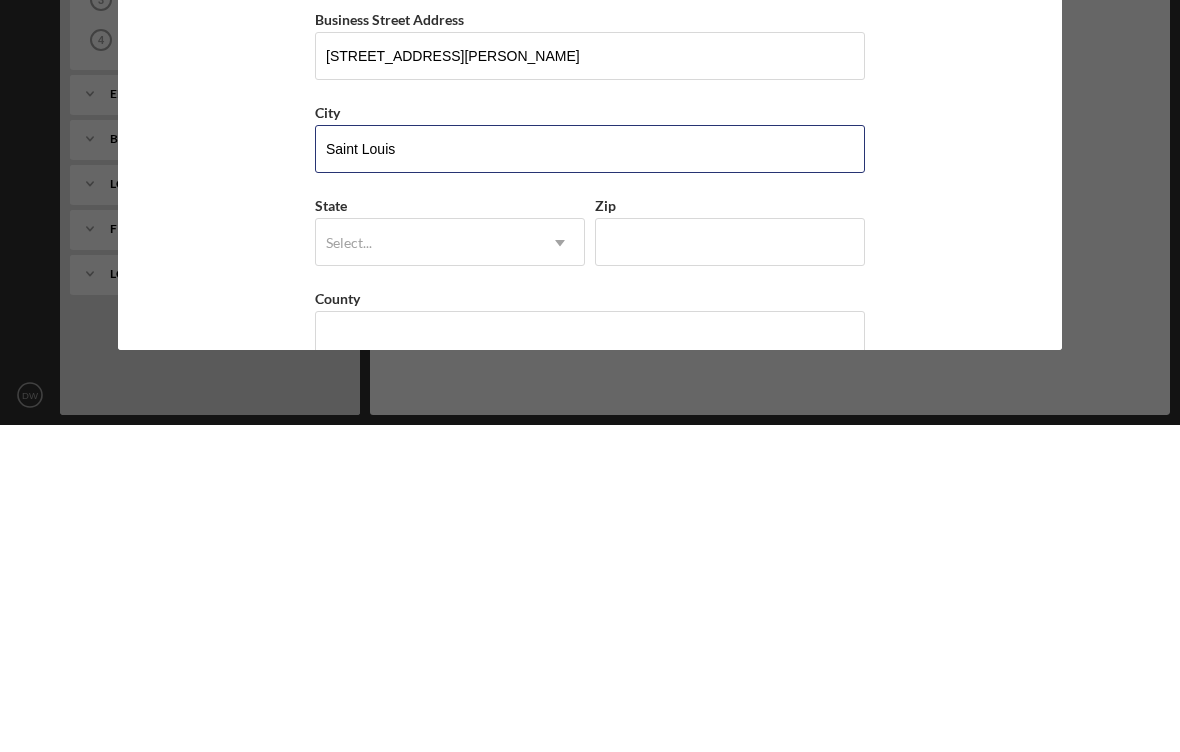 type on "Saint Louis" 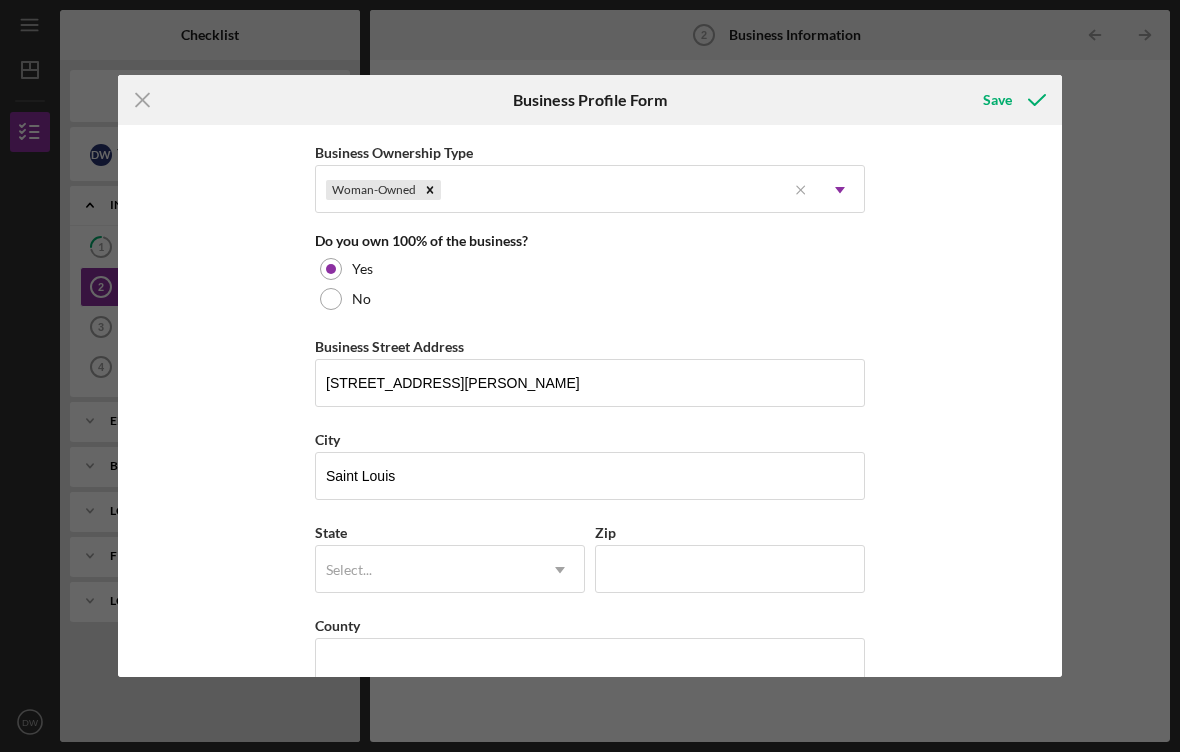click on "State Select... Icon/Dropdown Arrow" at bounding box center [450, 566] 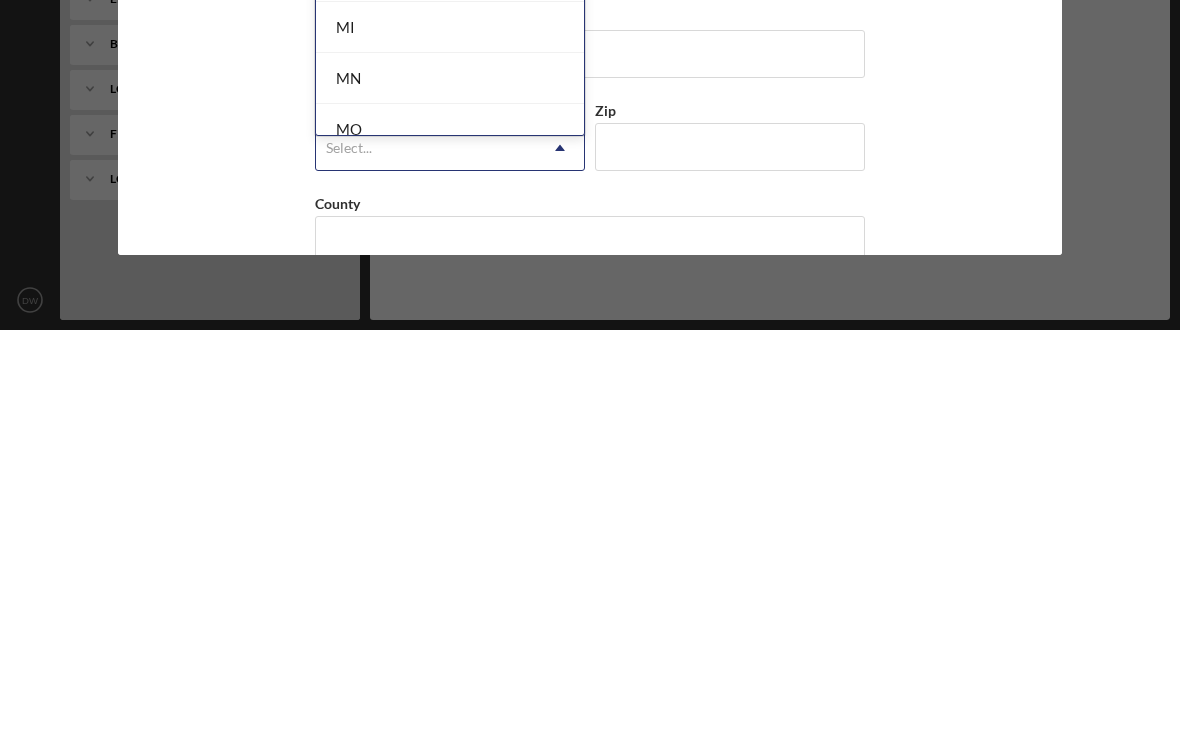 scroll, scrollTop: 1531, scrollLeft: 0, axis: vertical 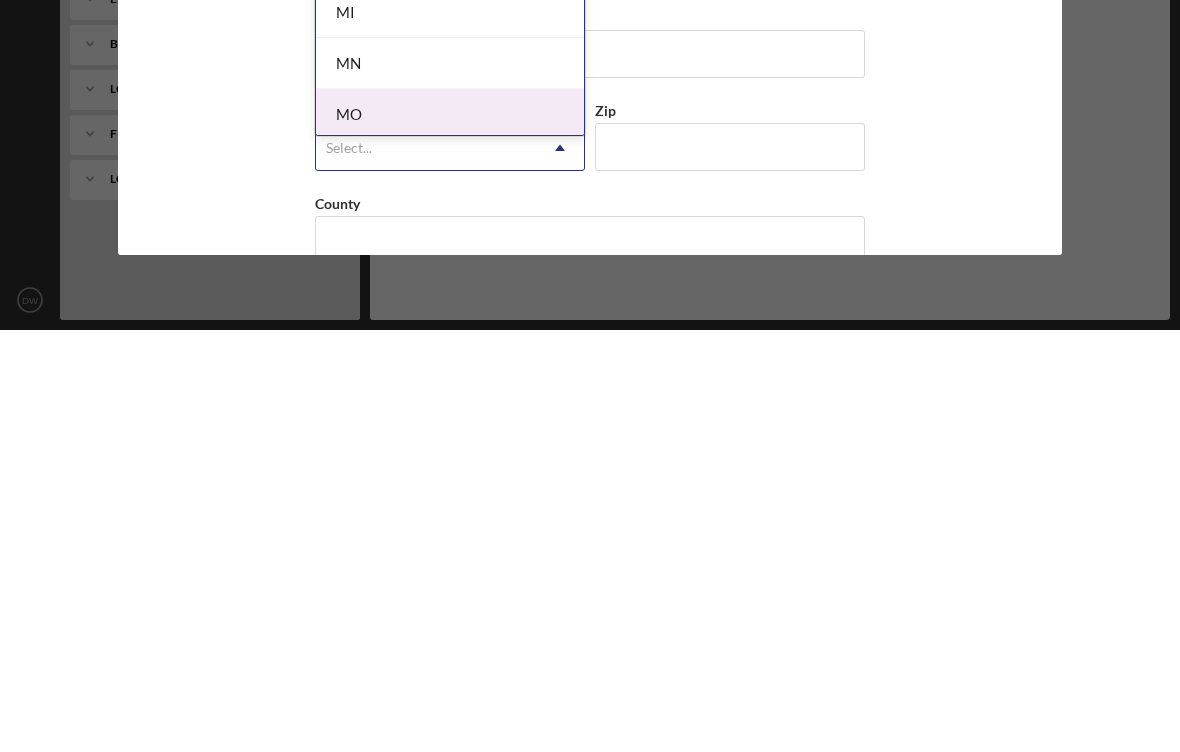 click on "MO" at bounding box center [450, 536] 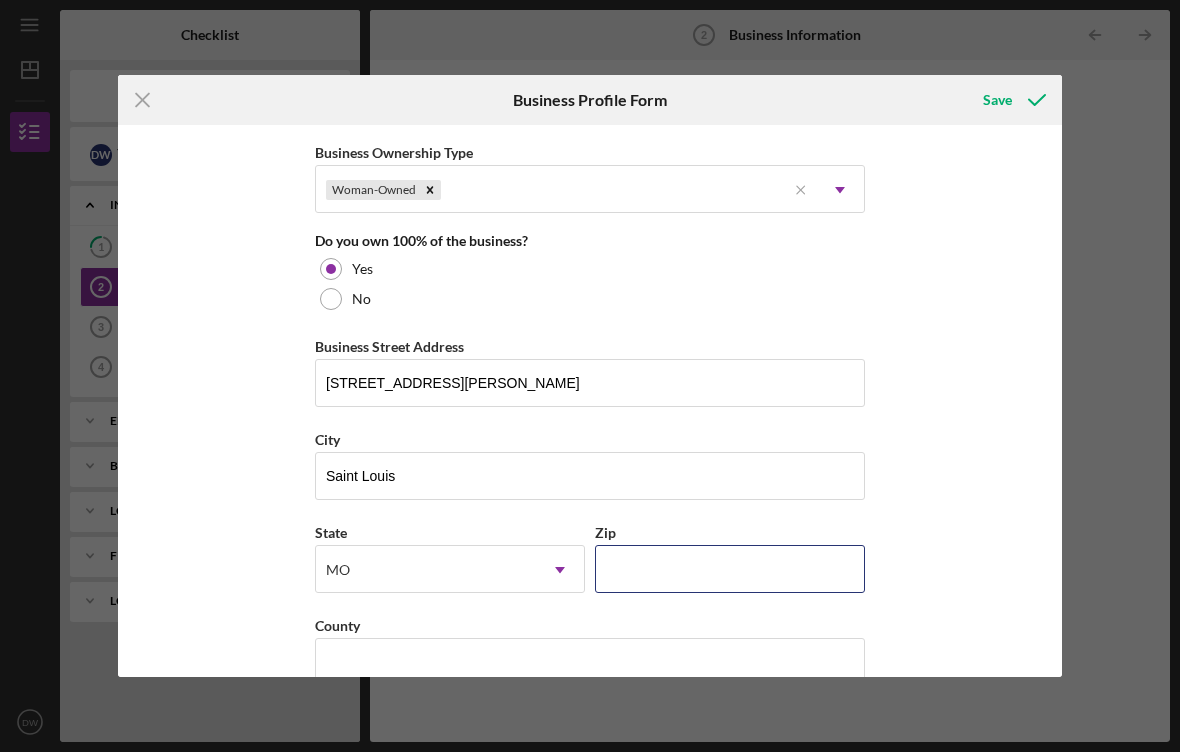 click on "Zip" at bounding box center (730, 569) 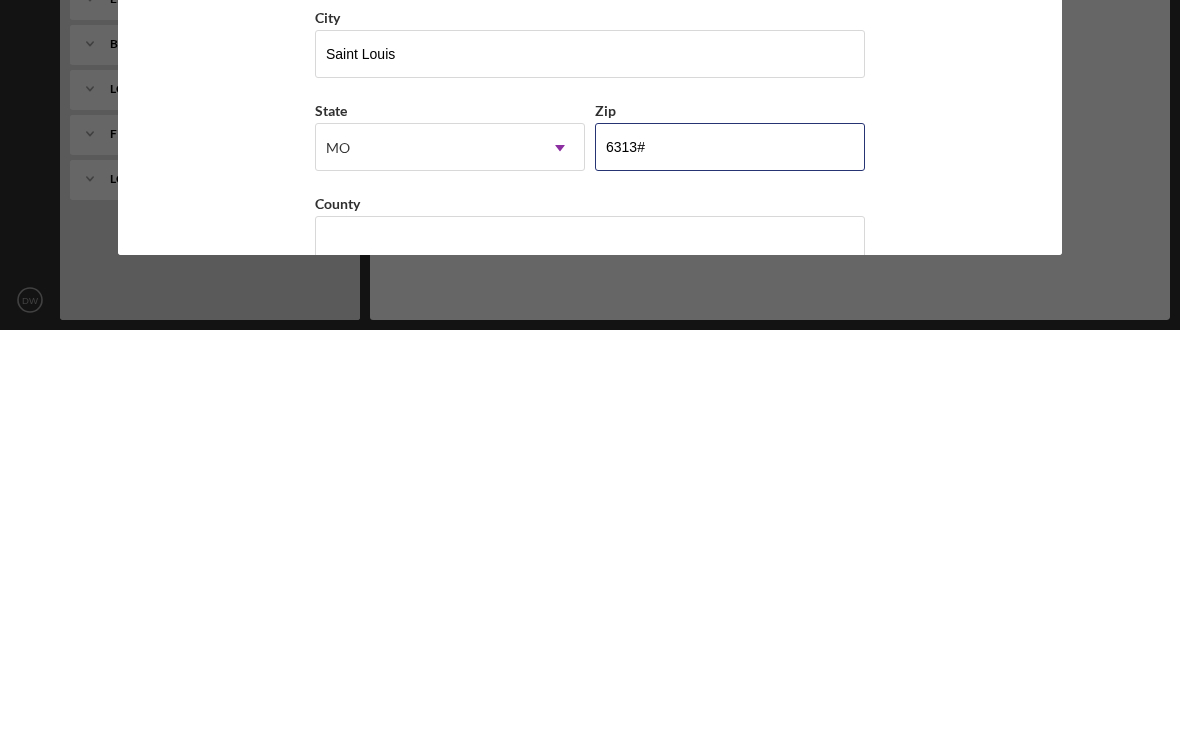 type on "63130" 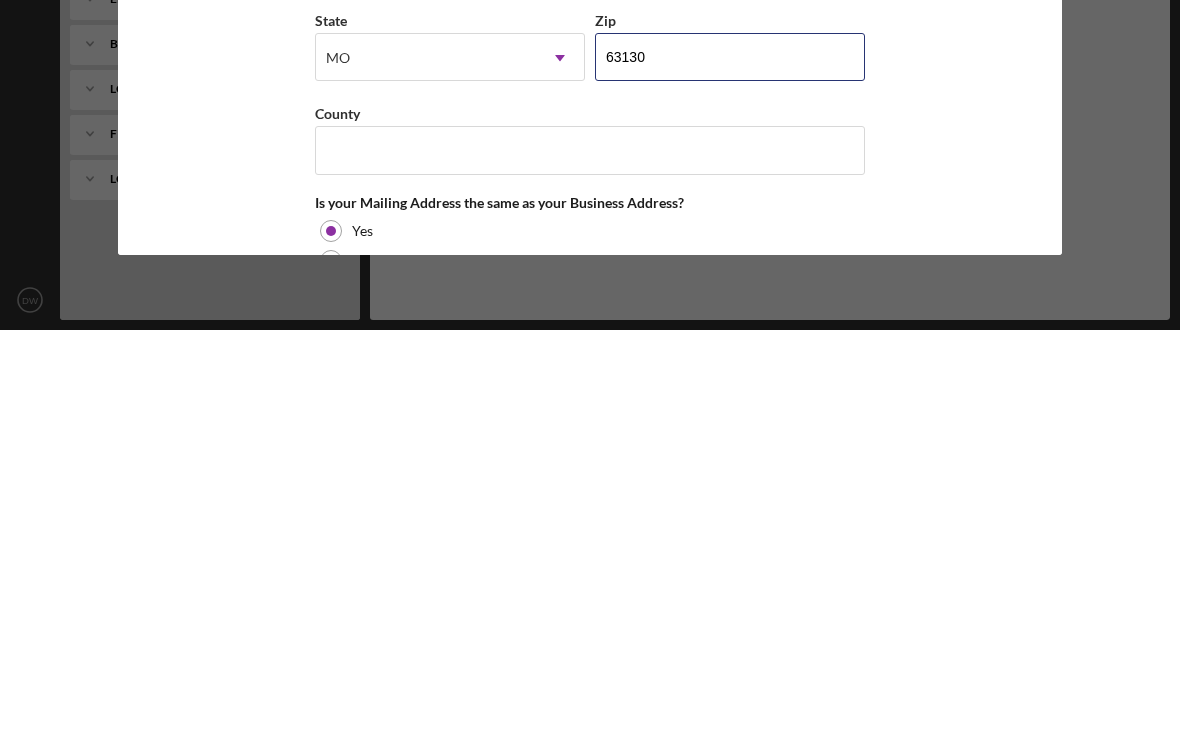 scroll, scrollTop: 1091, scrollLeft: 0, axis: vertical 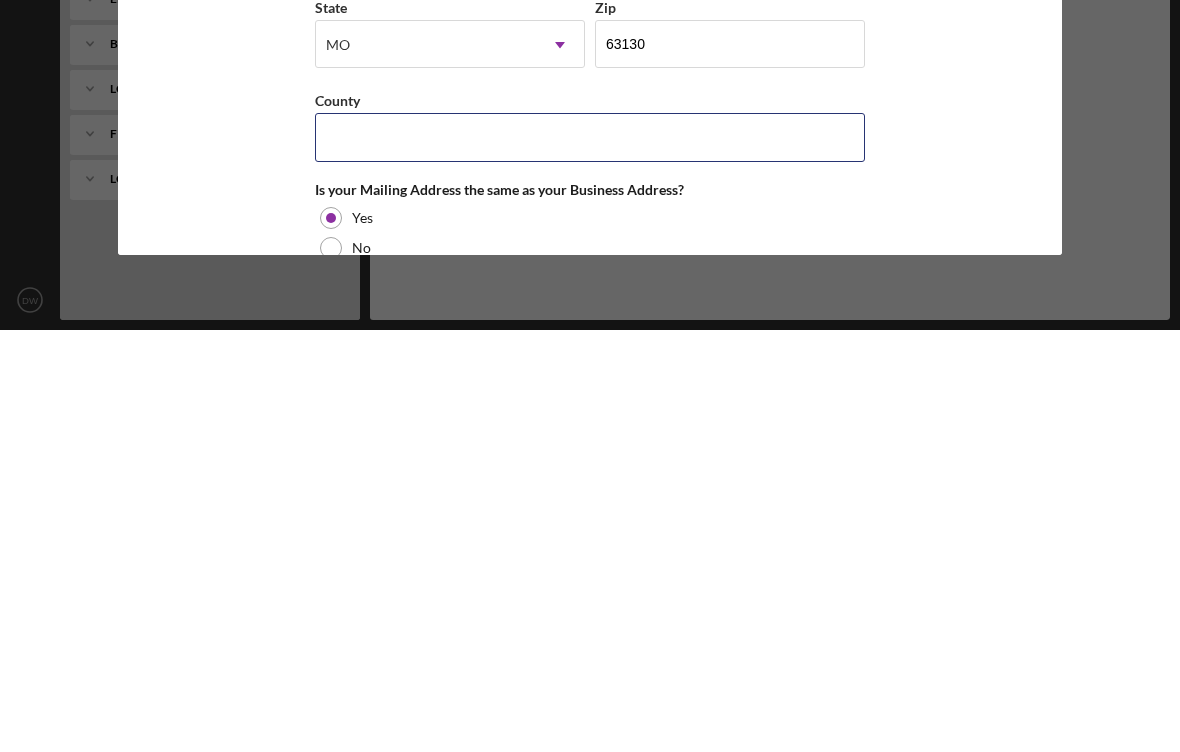 click on "County" at bounding box center [590, 559] 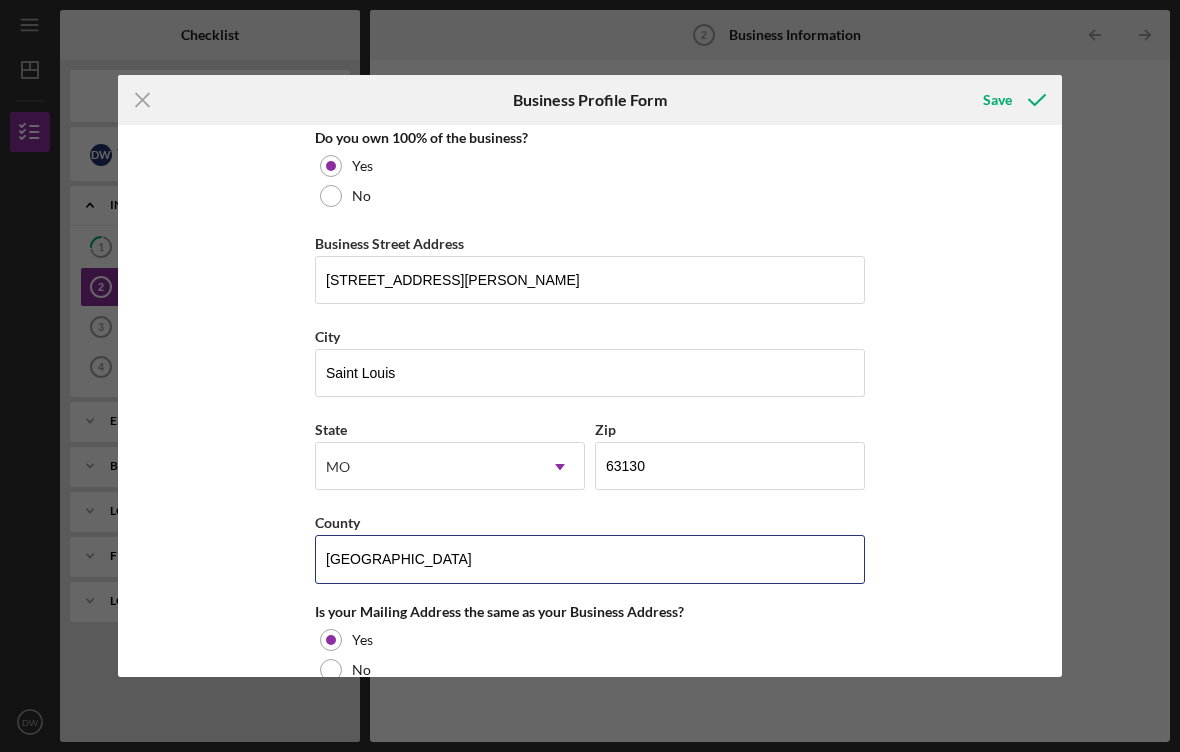 type on "[GEOGRAPHIC_DATA]" 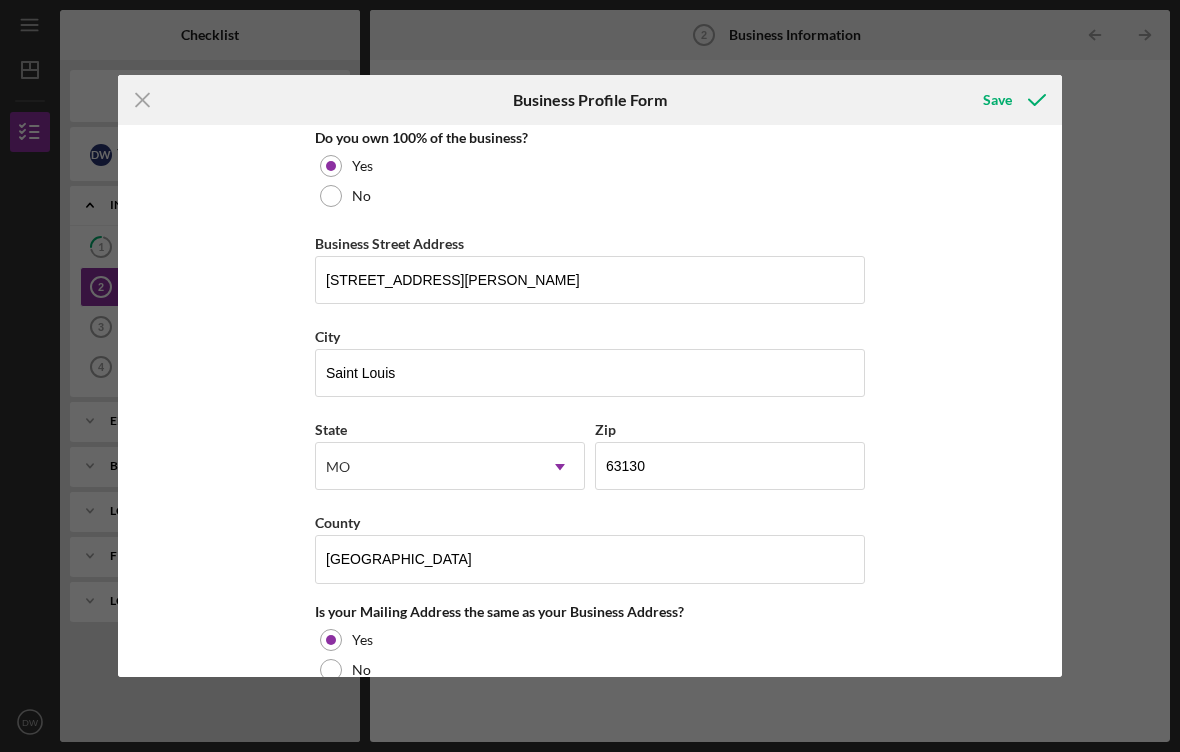 click 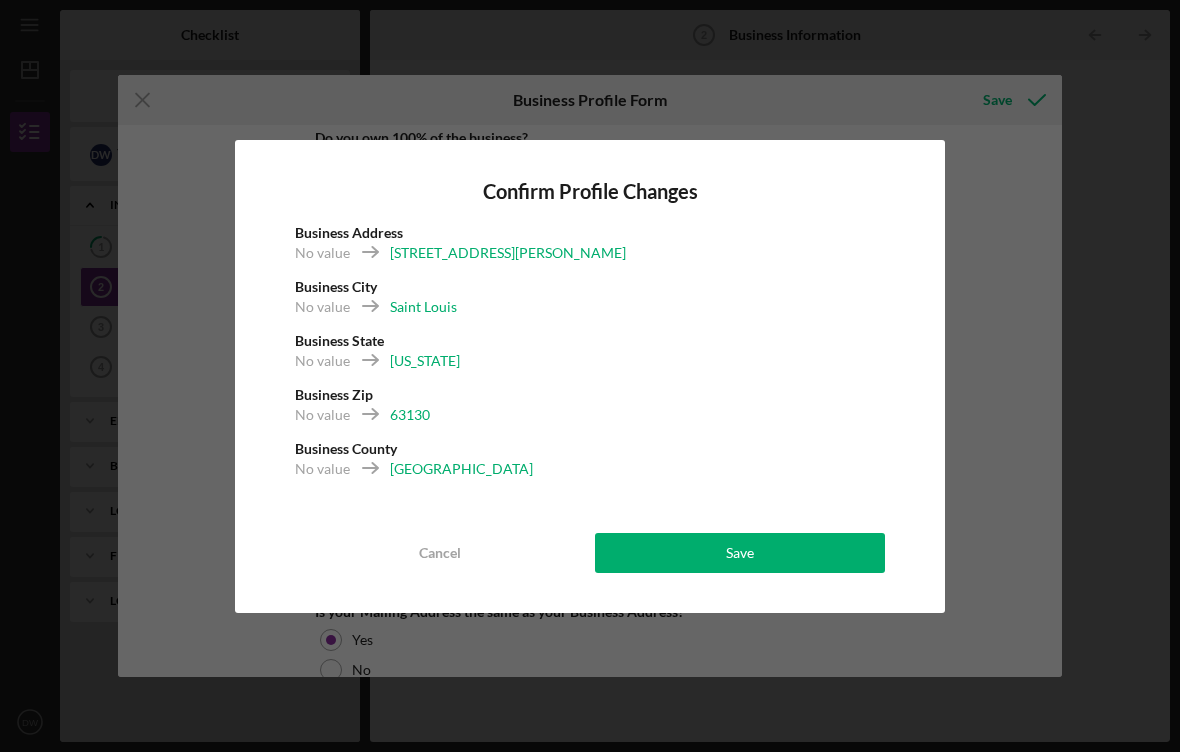 click on "Save" at bounding box center [740, 553] 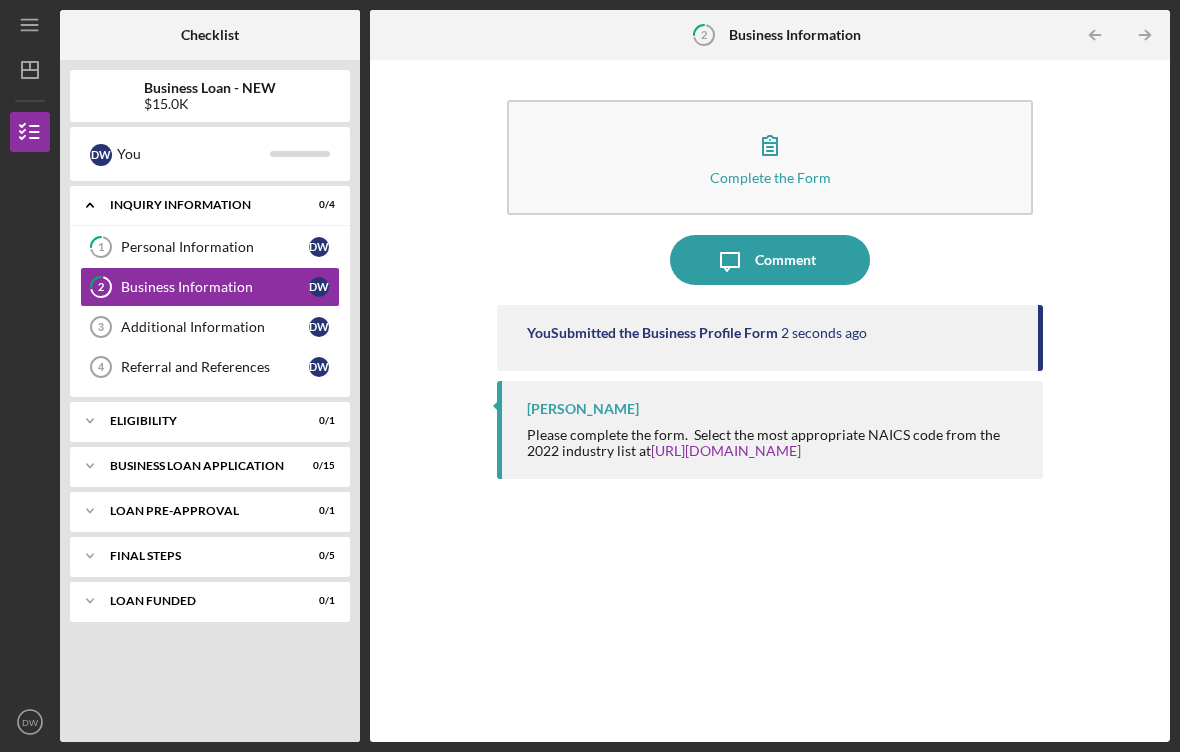 click on "Additional Information 3 Additional Information D W" at bounding box center [210, 327] 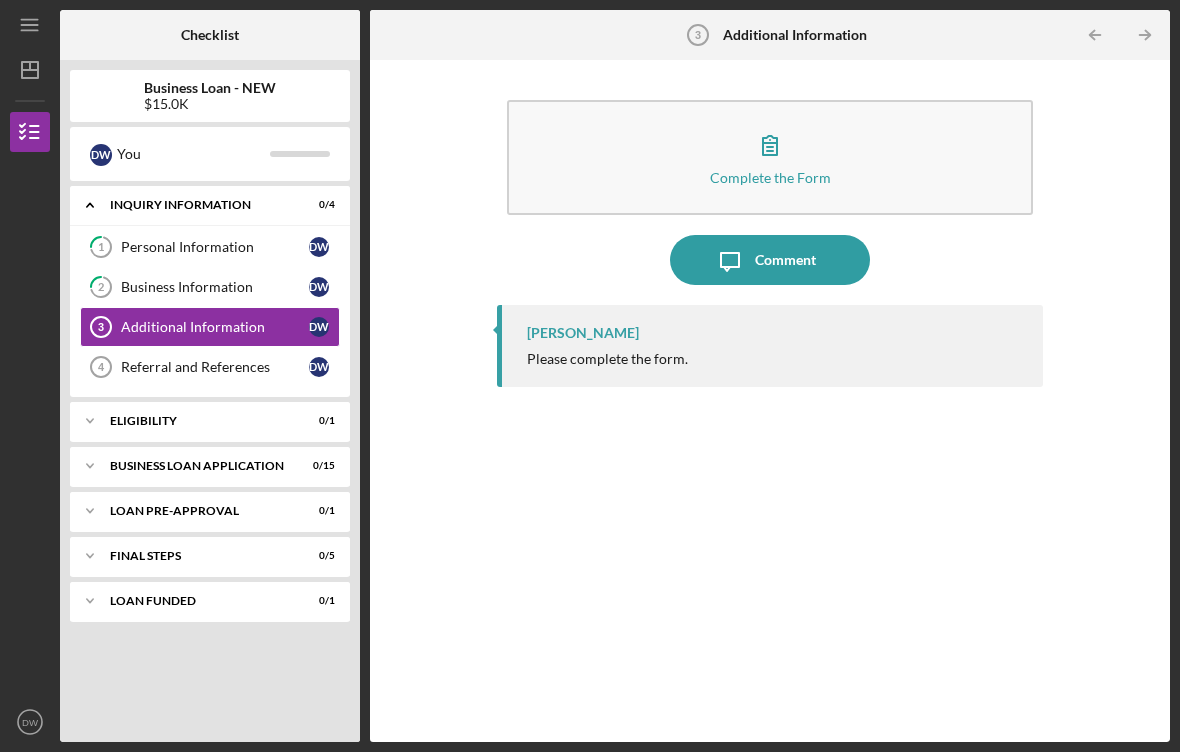 click on "Complete the Form Form" at bounding box center [770, 157] 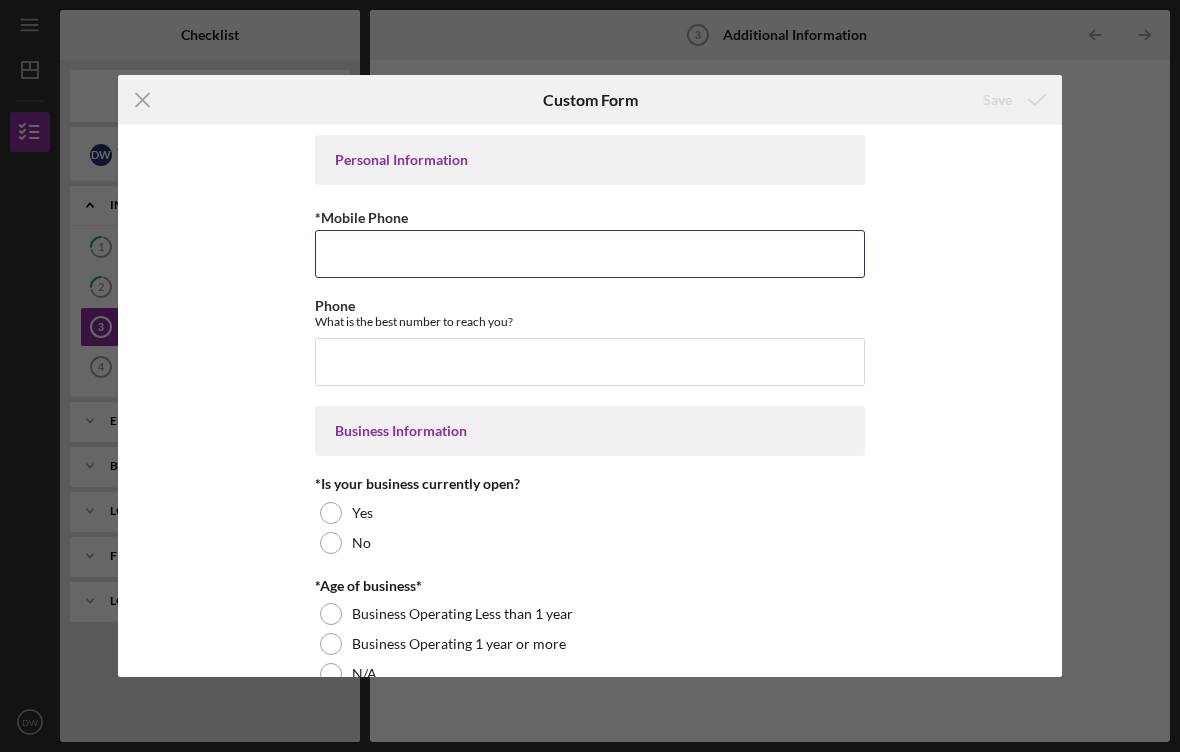 click on "*Mobile Phone" at bounding box center (590, 254) 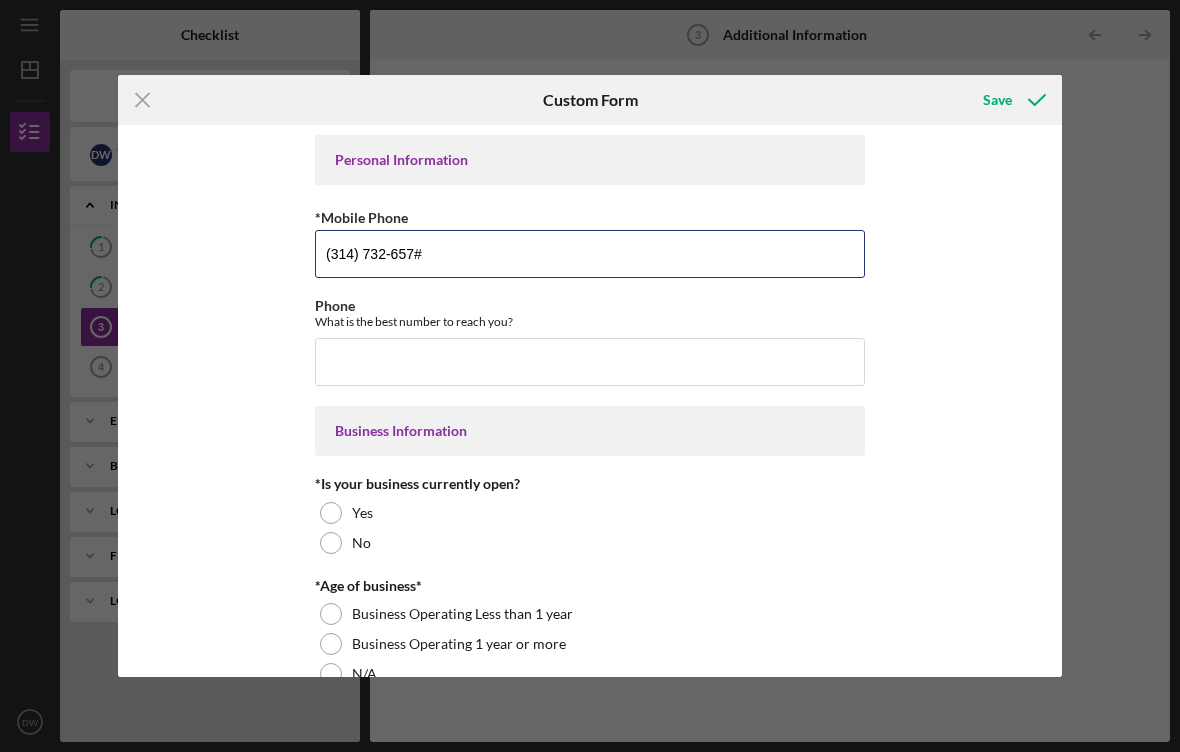 type on "[PHONE_NUMBER]" 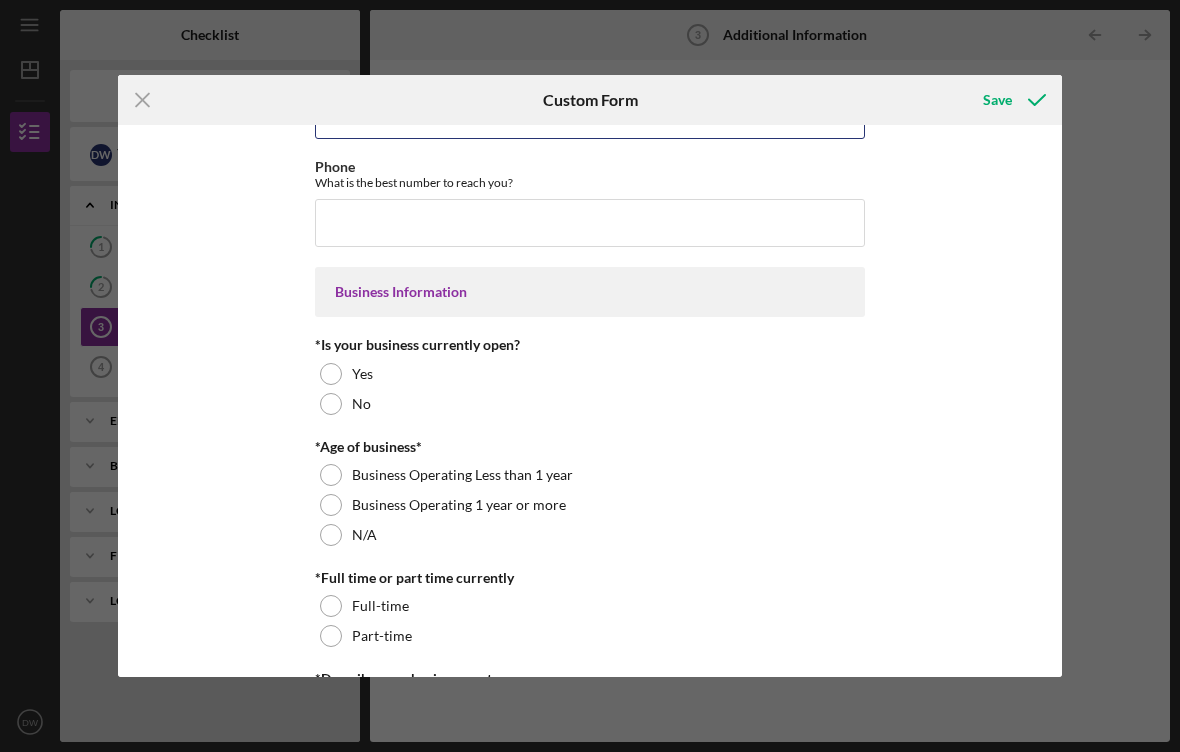 scroll, scrollTop: 146, scrollLeft: 0, axis: vertical 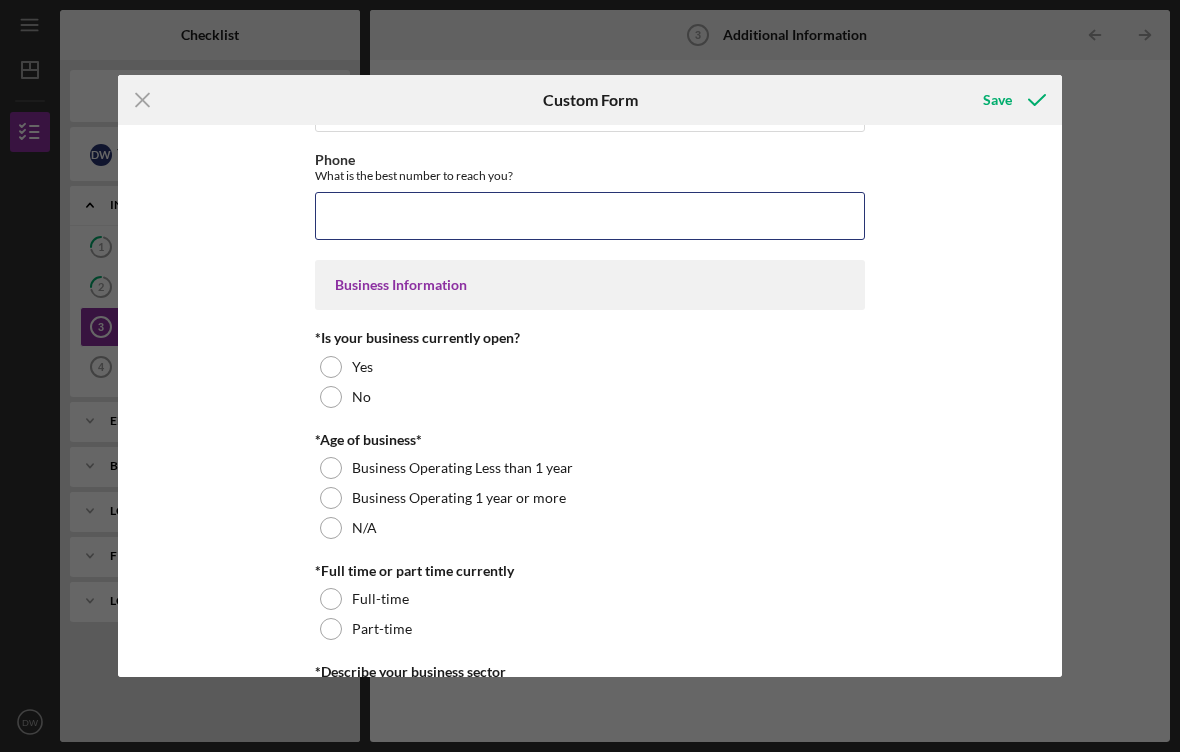 click on "Phone" at bounding box center (590, 216) 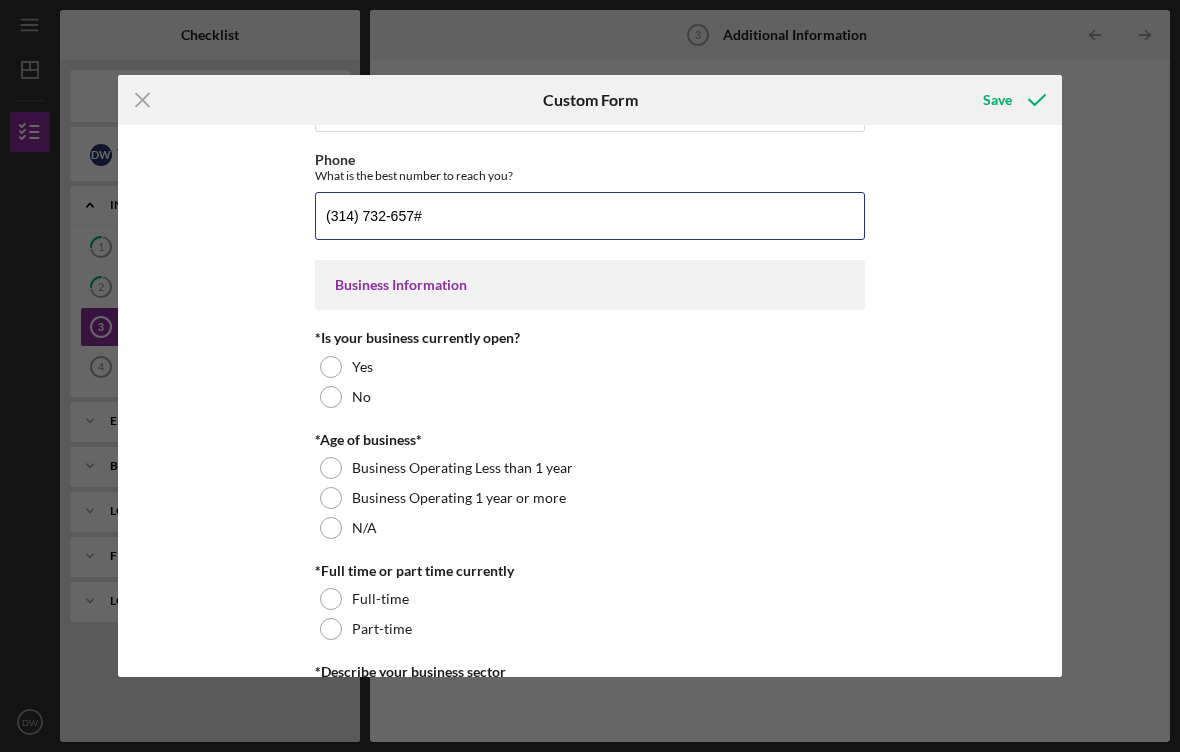 type on "[PHONE_NUMBER]" 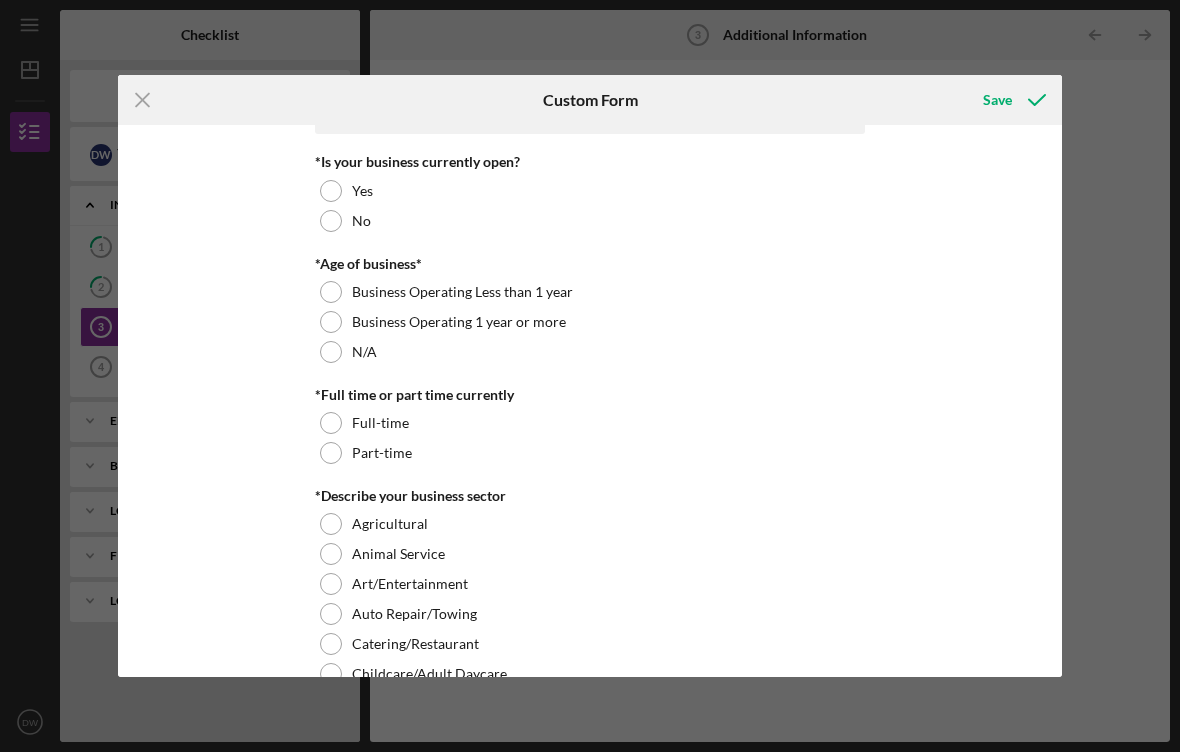 scroll, scrollTop: 323, scrollLeft: 0, axis: vertical 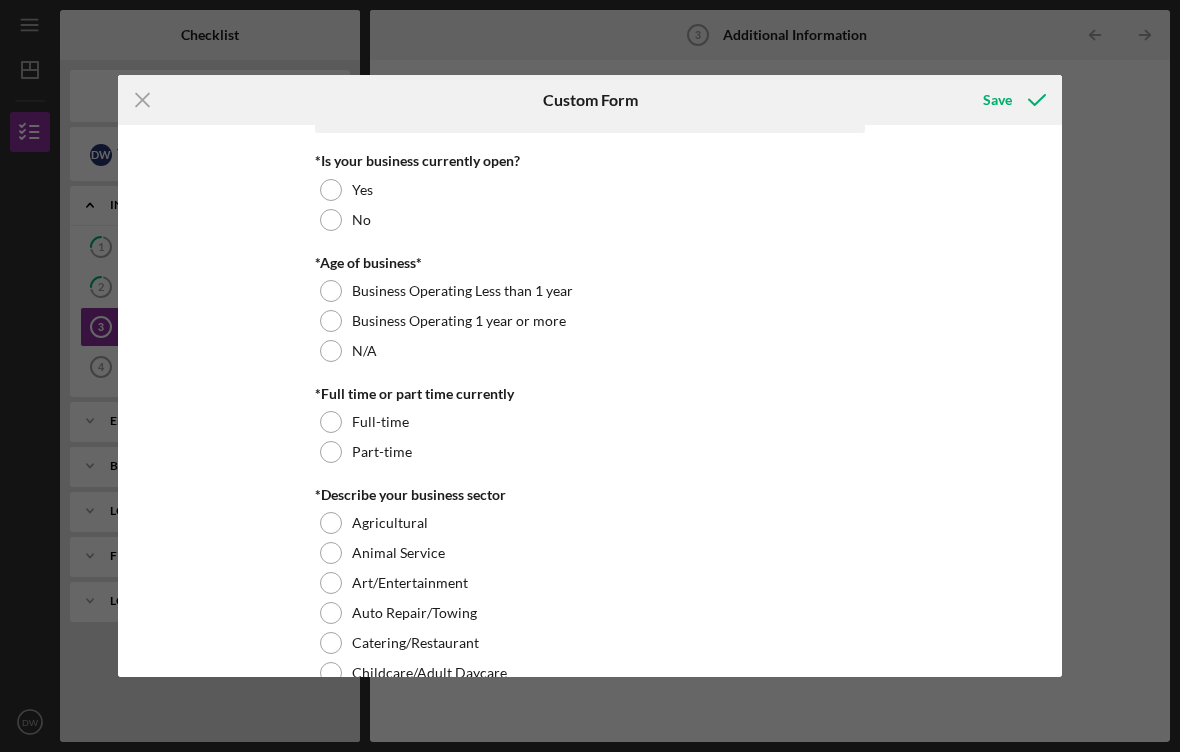 click at bounding box center (331, 190) 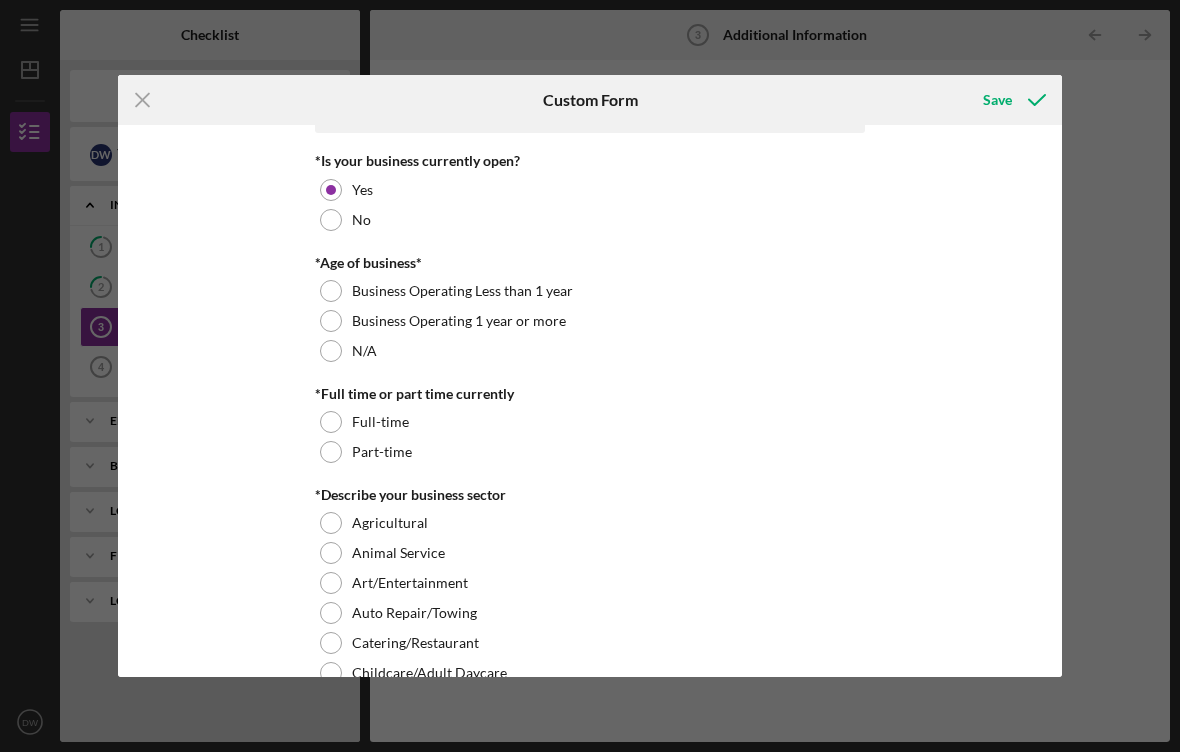 click at bounding box center (331, 321) 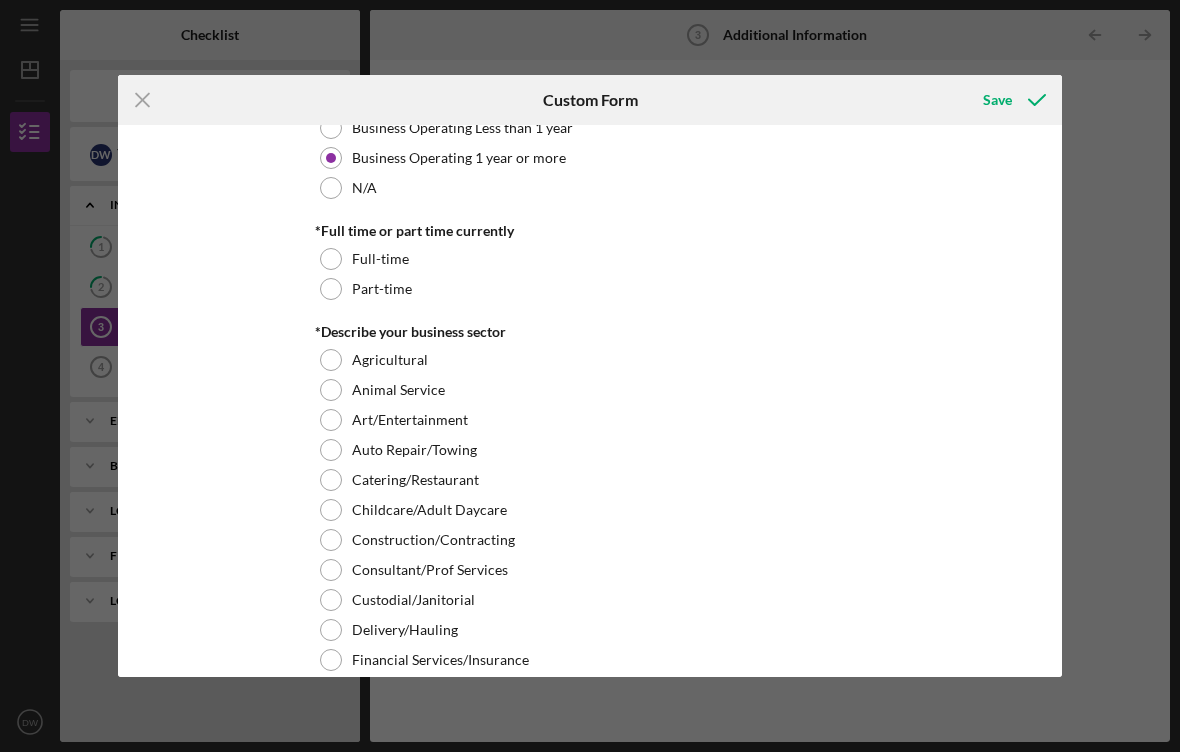 scroll, scrollTop: 490, scrollLeft: 0, axis: vertical 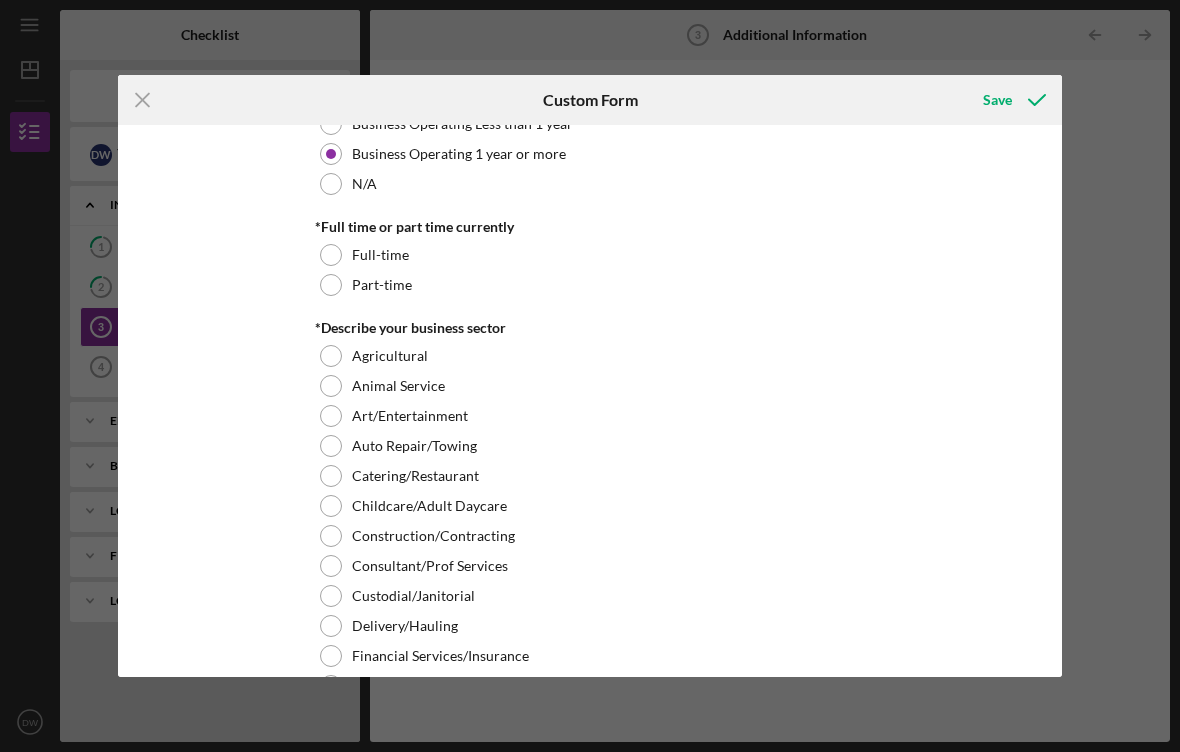 click at bounding box center (331, 255) 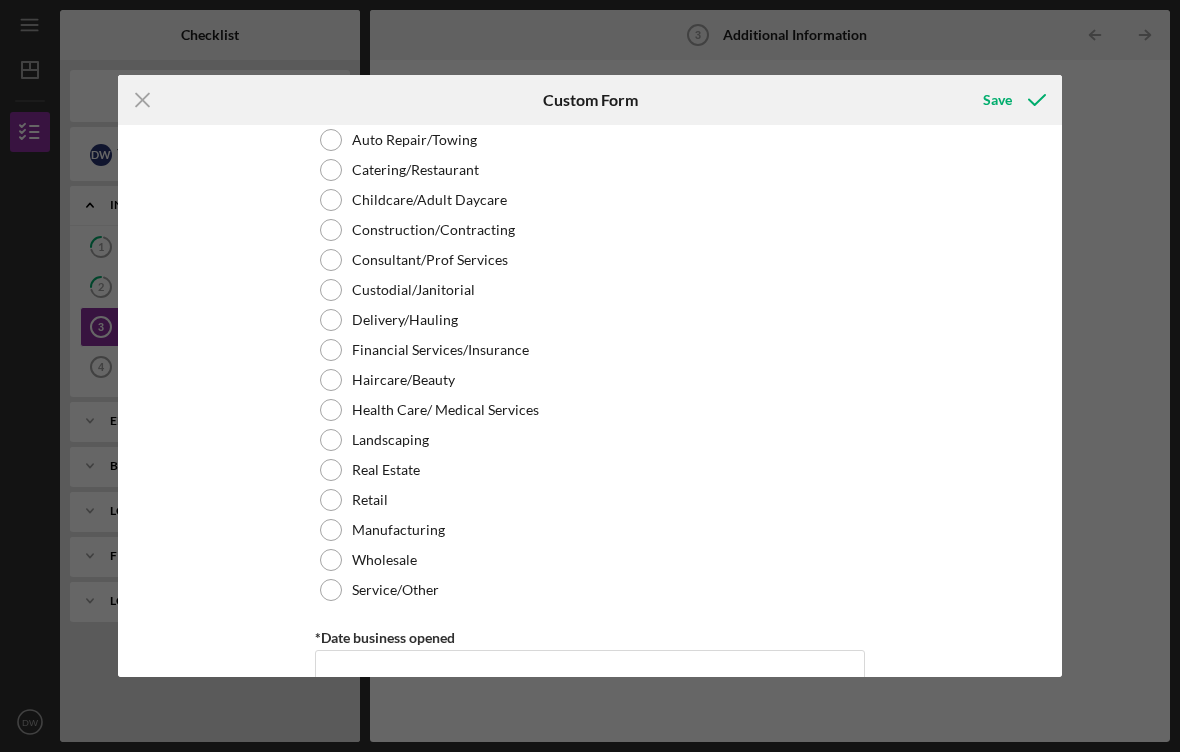 scroll, scrollTop: 791, scrollLeft: 0, axis: vertical 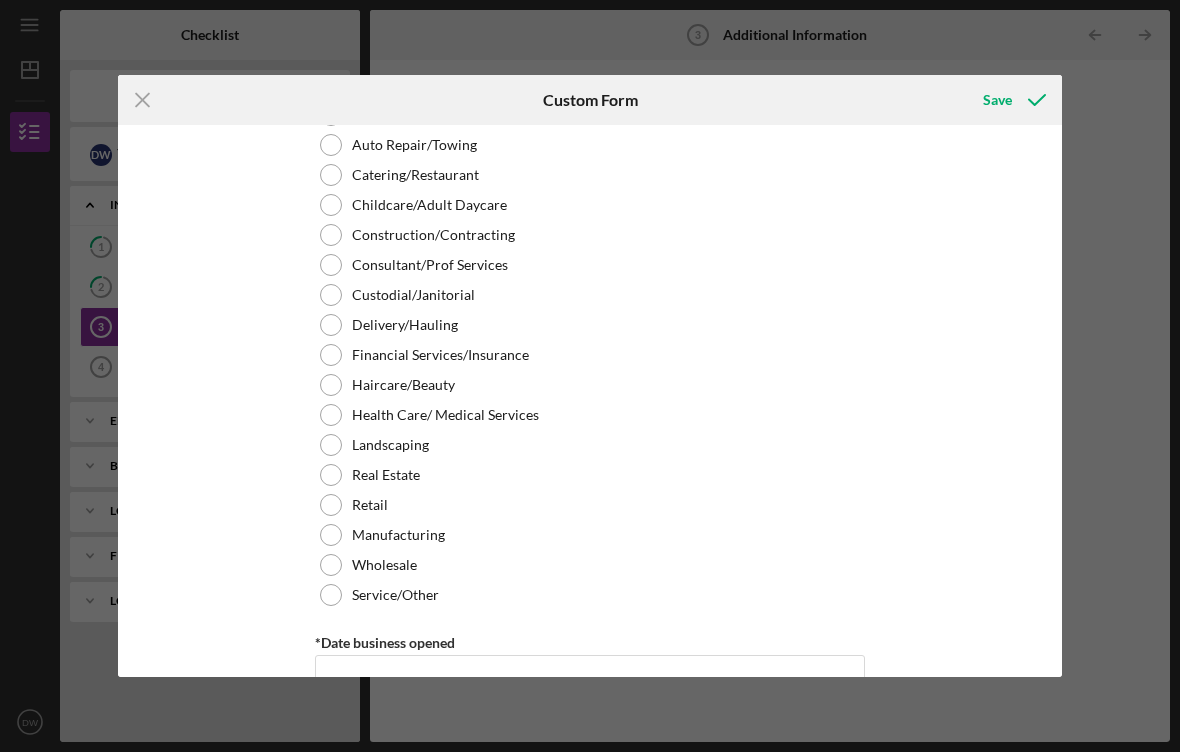 click at bounding box center [331, 595] 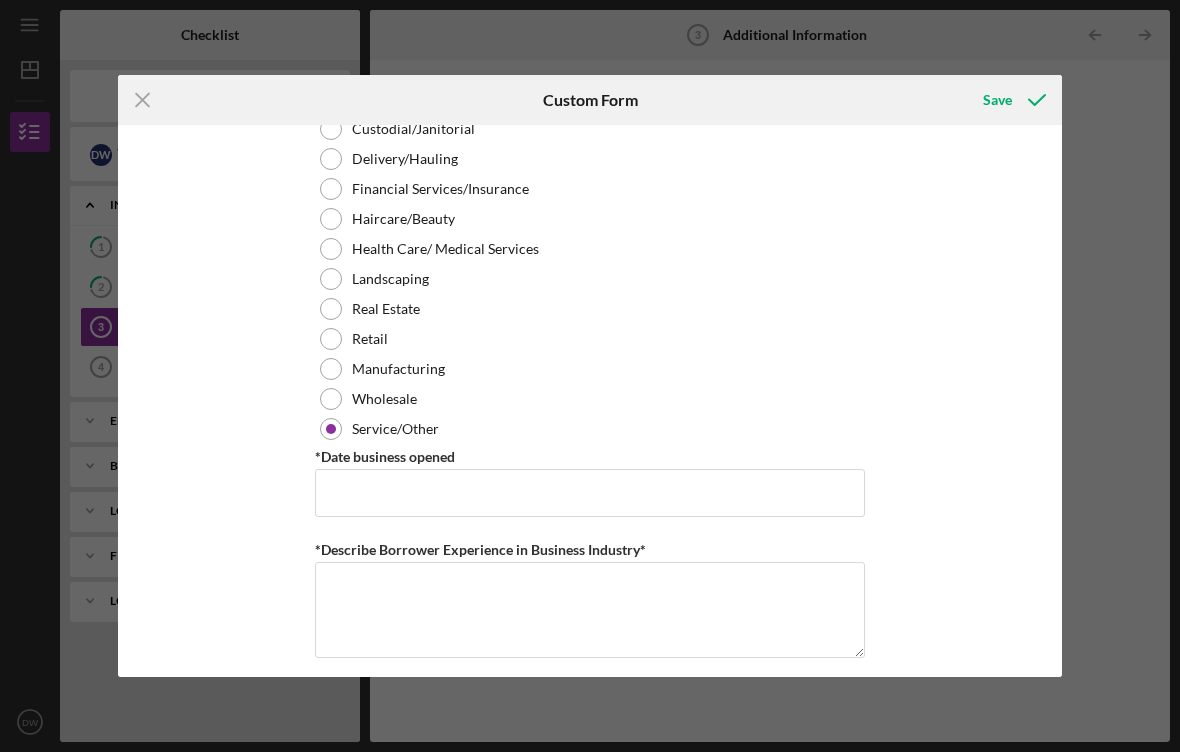 scroll, scrollTop: 962, scrollLeft: 0, axis: vertical 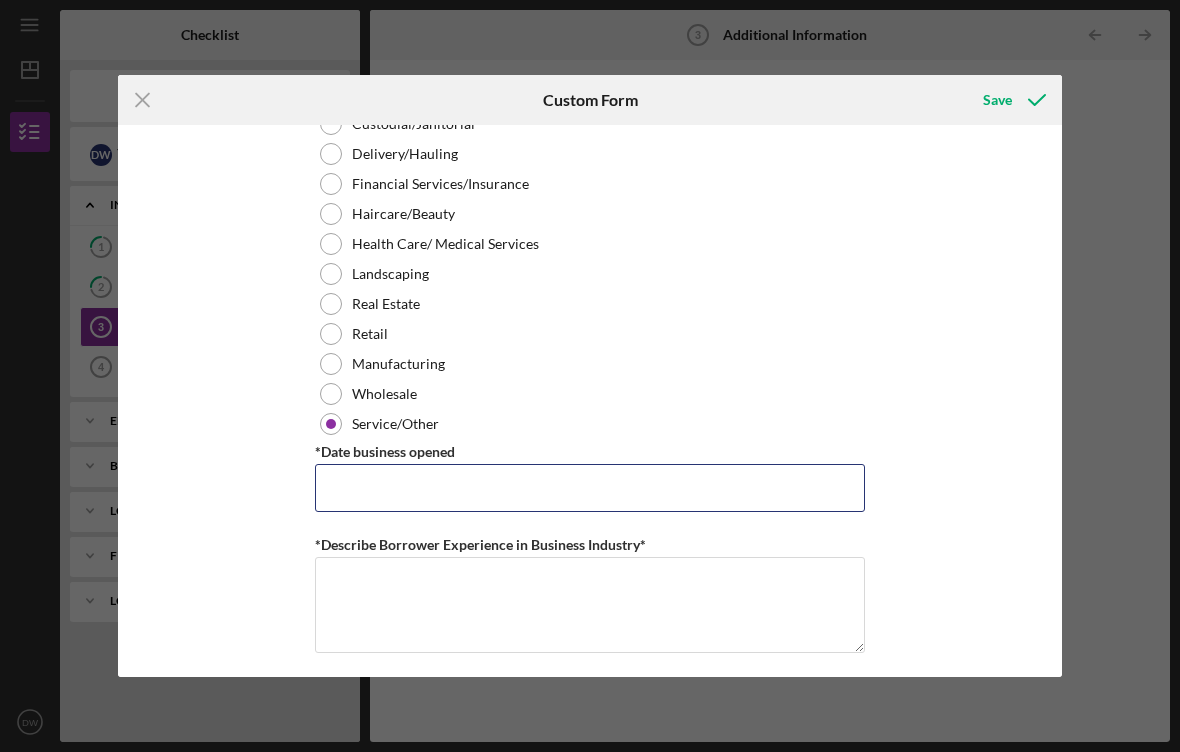 click on "*Date business opened" at bounding box center (590, 488) 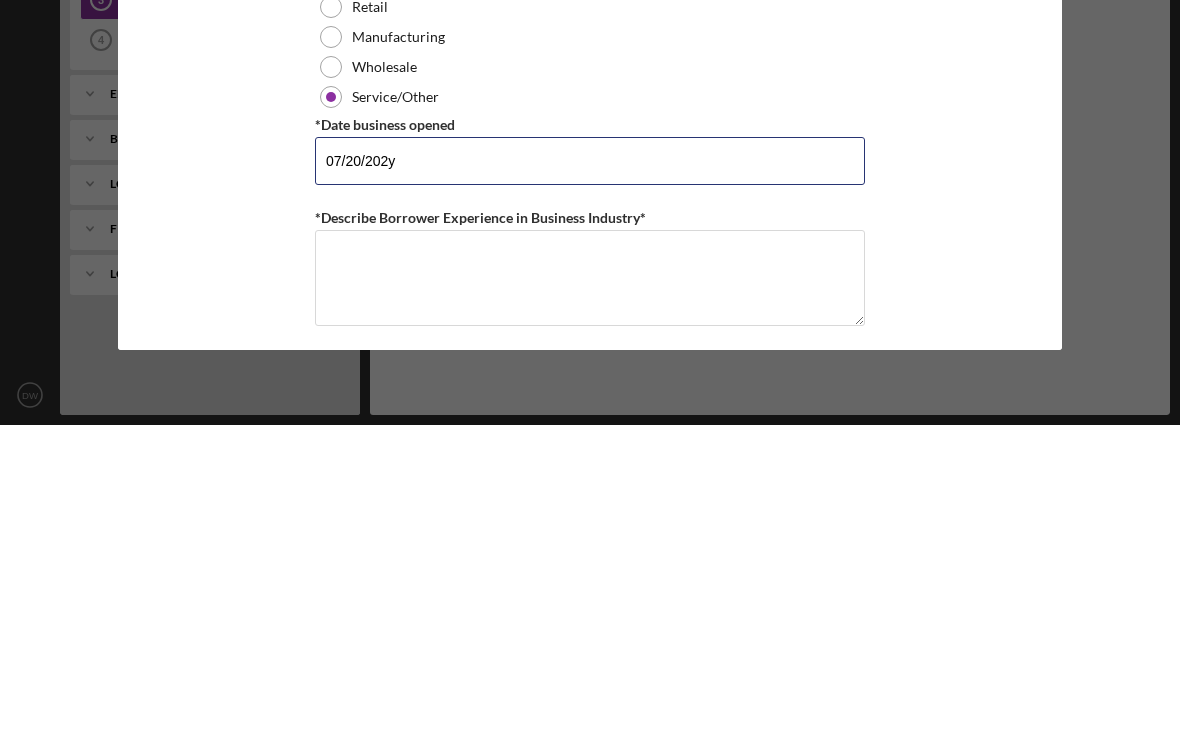 type on "[DATE]" 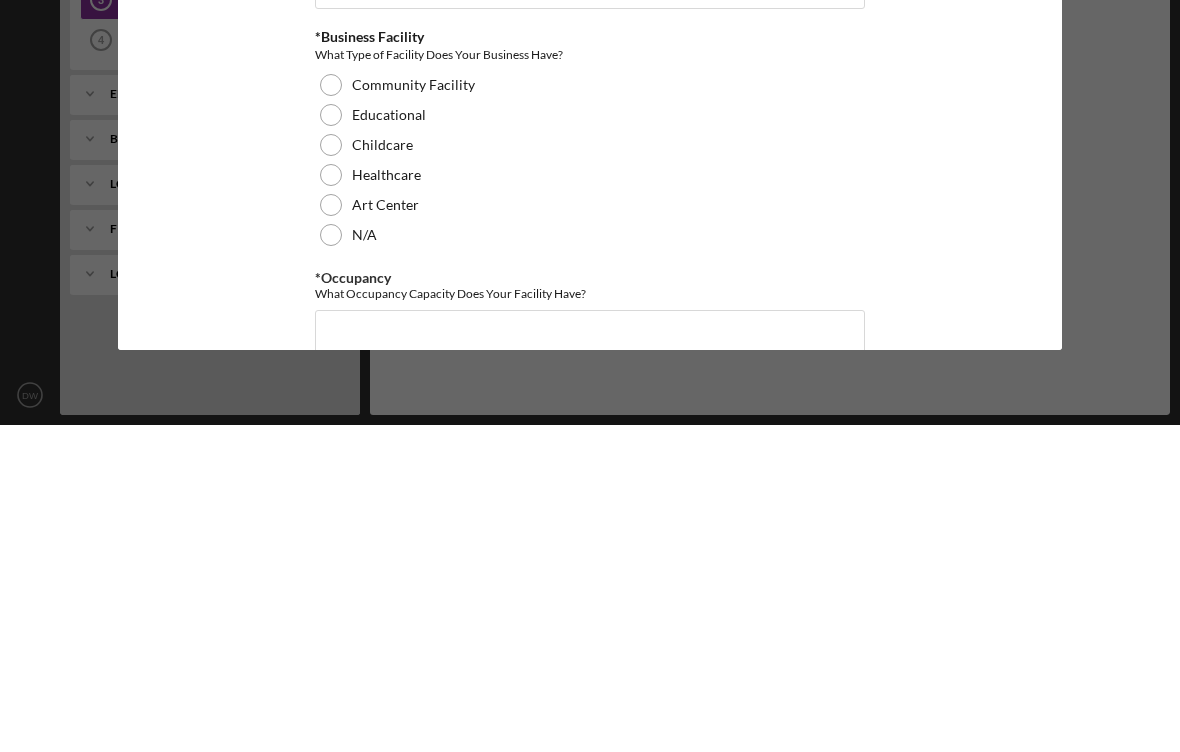 scroll, scrollTop: 1714, scrollLeft: 0, axis: vertical 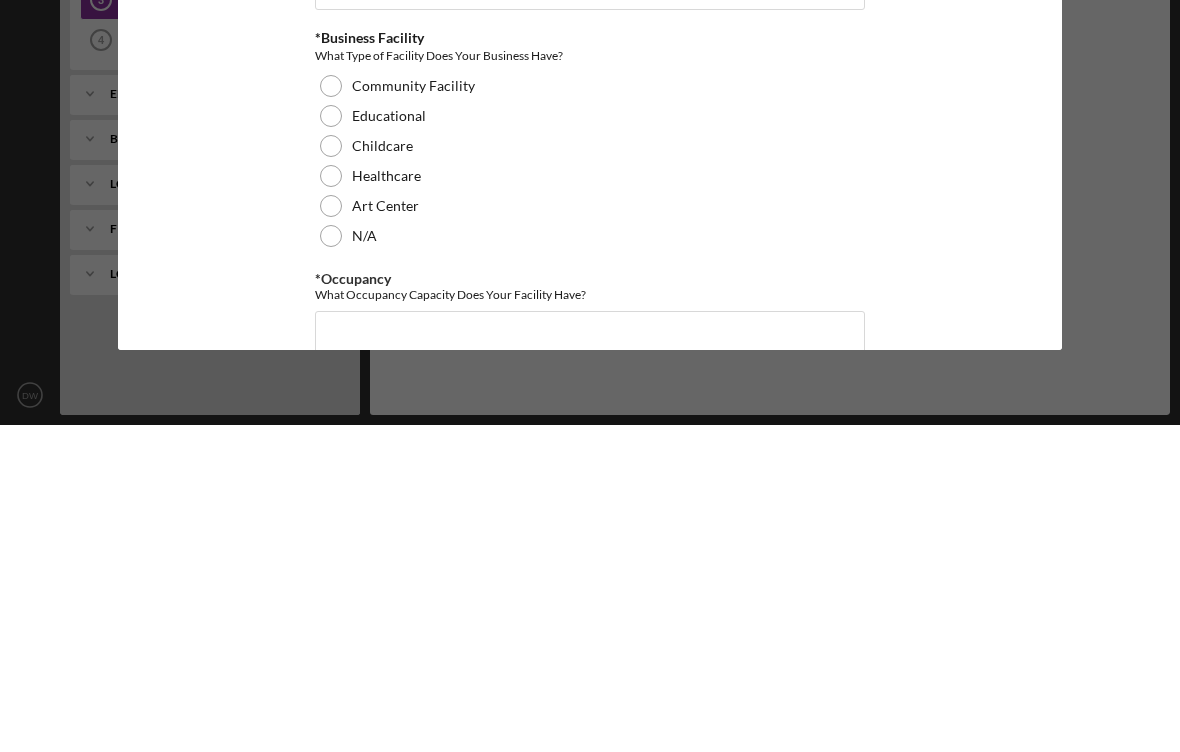 click on "Icon/Menu Close Custom Form Save Personal Information  *Mobile Phone [PHONE_NUMBER] Phone What is the best number to reach you? [PHONE_NUMBER] Business Information  *Is your business currently open? Yes No *Age of business* Business Operating Less than 1 year Business Operating 1 year or more N/A *Full time or part time currently Full-time Part-time *Describe your business sector Agricultural  Animal Service Art/Entertainment Auto Repair/Towing Catering/Restaurant  Childcare/Adult Daycare Construction/Contracting  Consultant/Prof Services Custodial/Janitorial  Delivery/Hauling Financial Services/Insurance  Haircare/Beauty  Health Care/ Medical Services Landscaping  Real Estate  Retail Manufacturing  Wholesale  Service/Other *Date business opened [DATE] *Describe Borrower Experience in Business Industry* Required *Resources used to start/operate this business How much of your own resources have you used to start and/ or operate this business?* *Current business hours *Future business hours  *Jobs Created" at bounding box center (590, 376) 